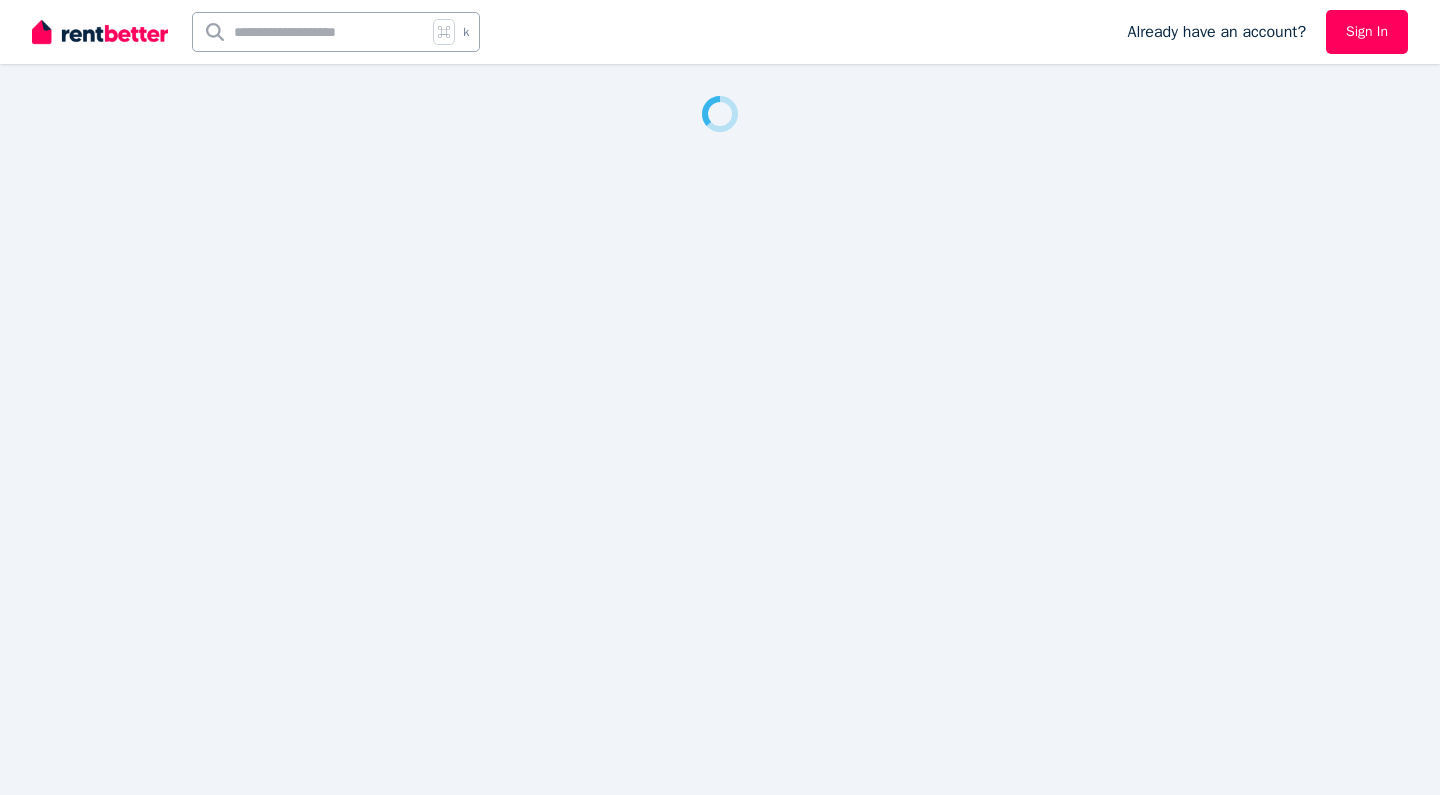 scroll, scrollTop: 0, scrollLeft: 0, axis: both 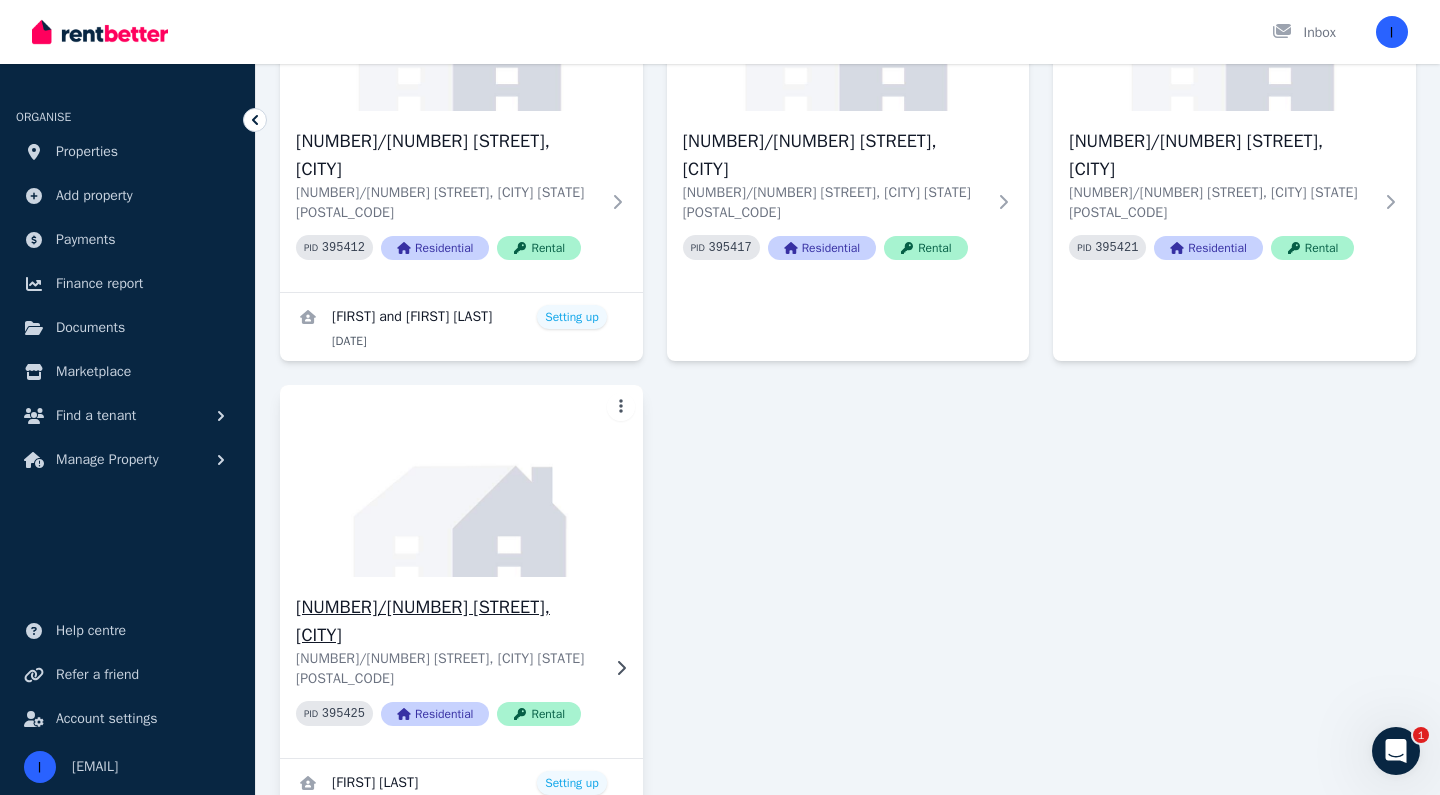 click at bounding box center [461, 481] 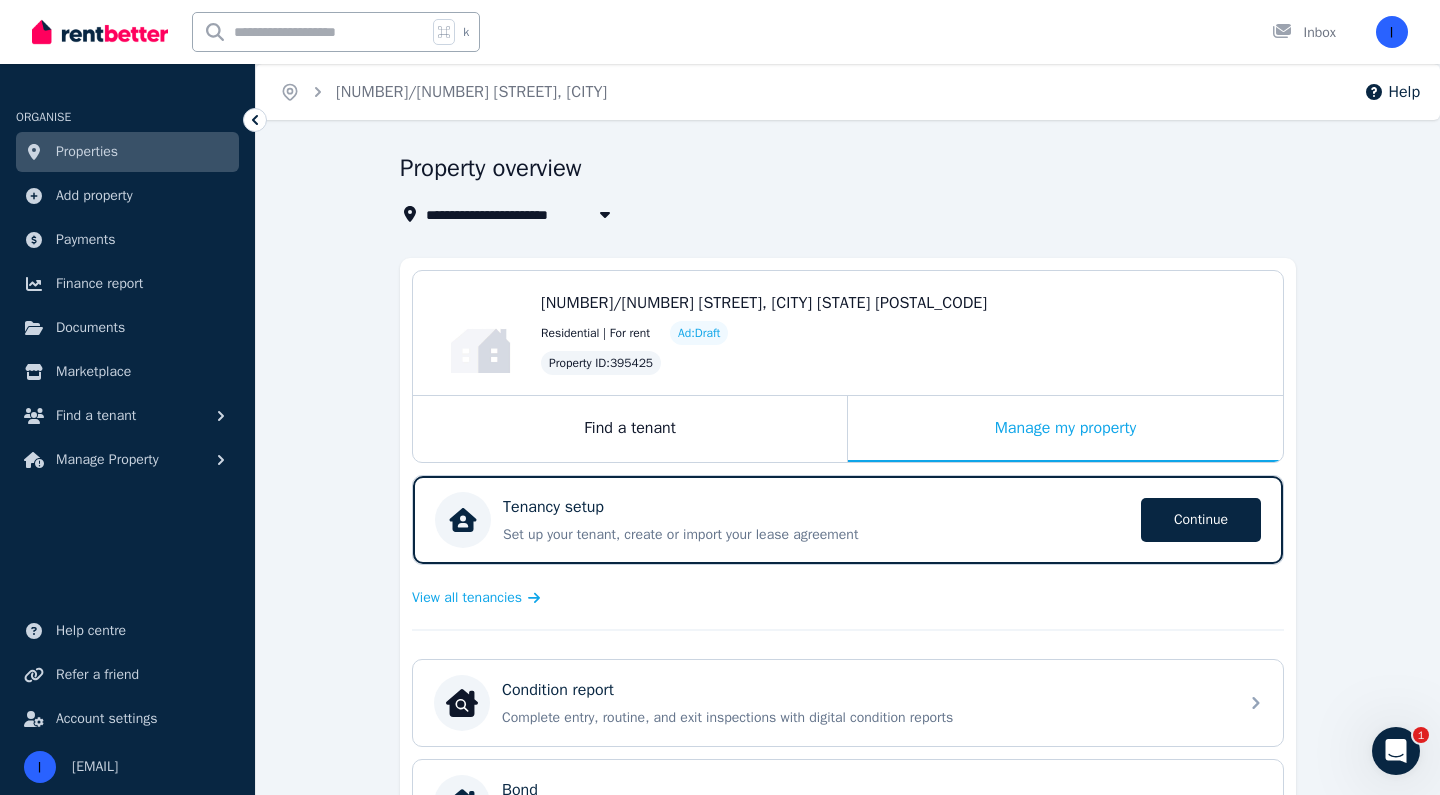 scroll, scrollTop: 0, scrollLeft: 0, axis: both 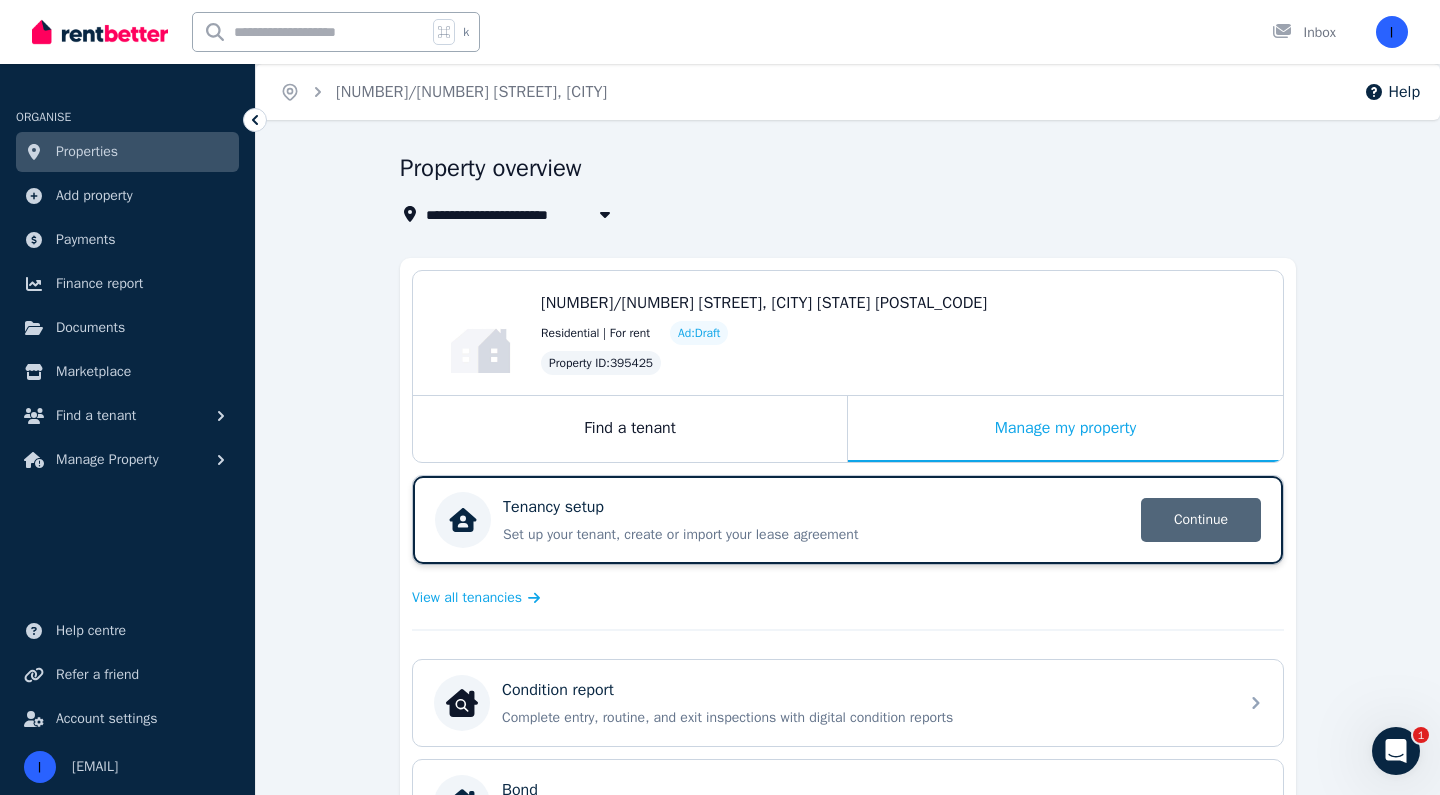 click on "Continue" at bounding box center (1201, 520) 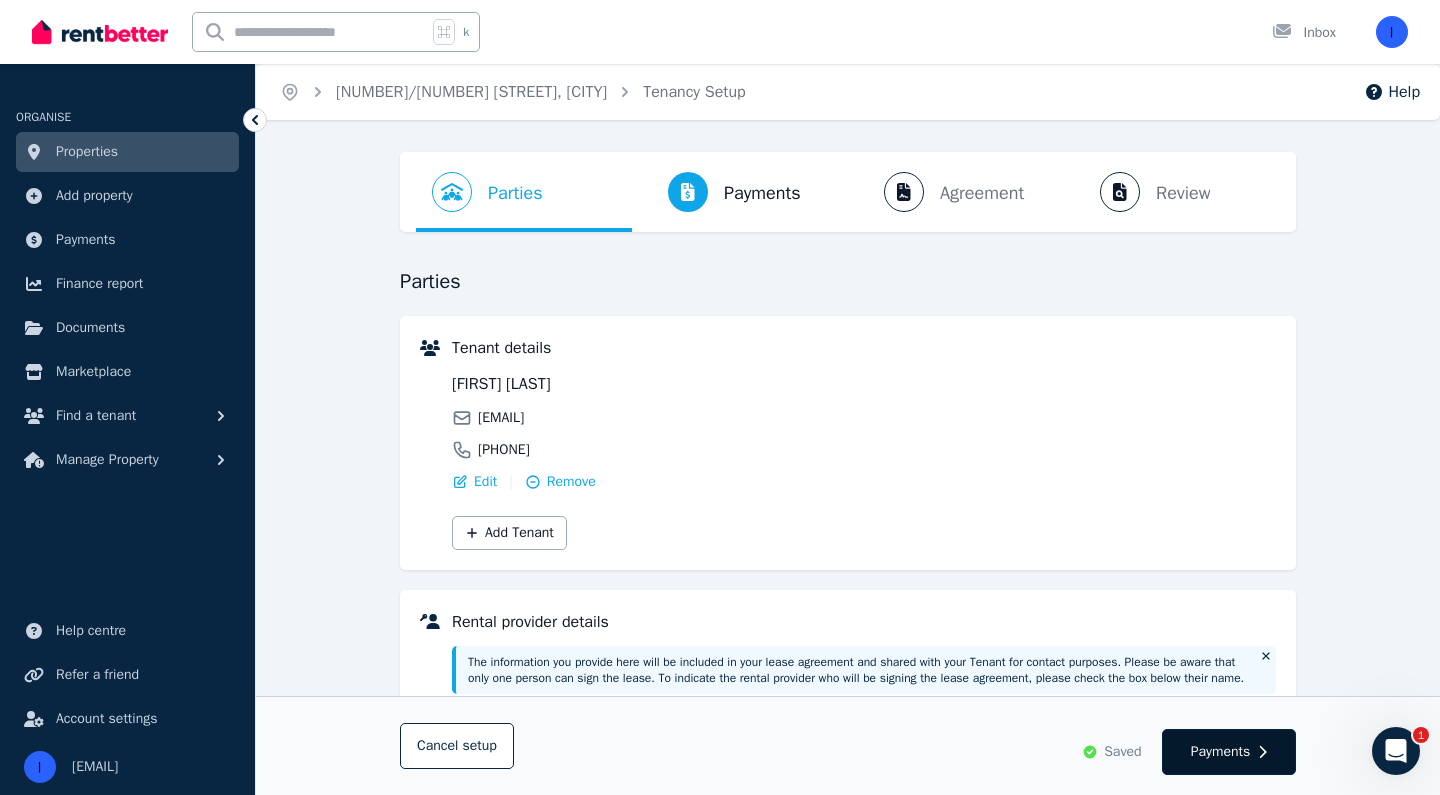 click on "Payments" at bounding box center [1229, 752] 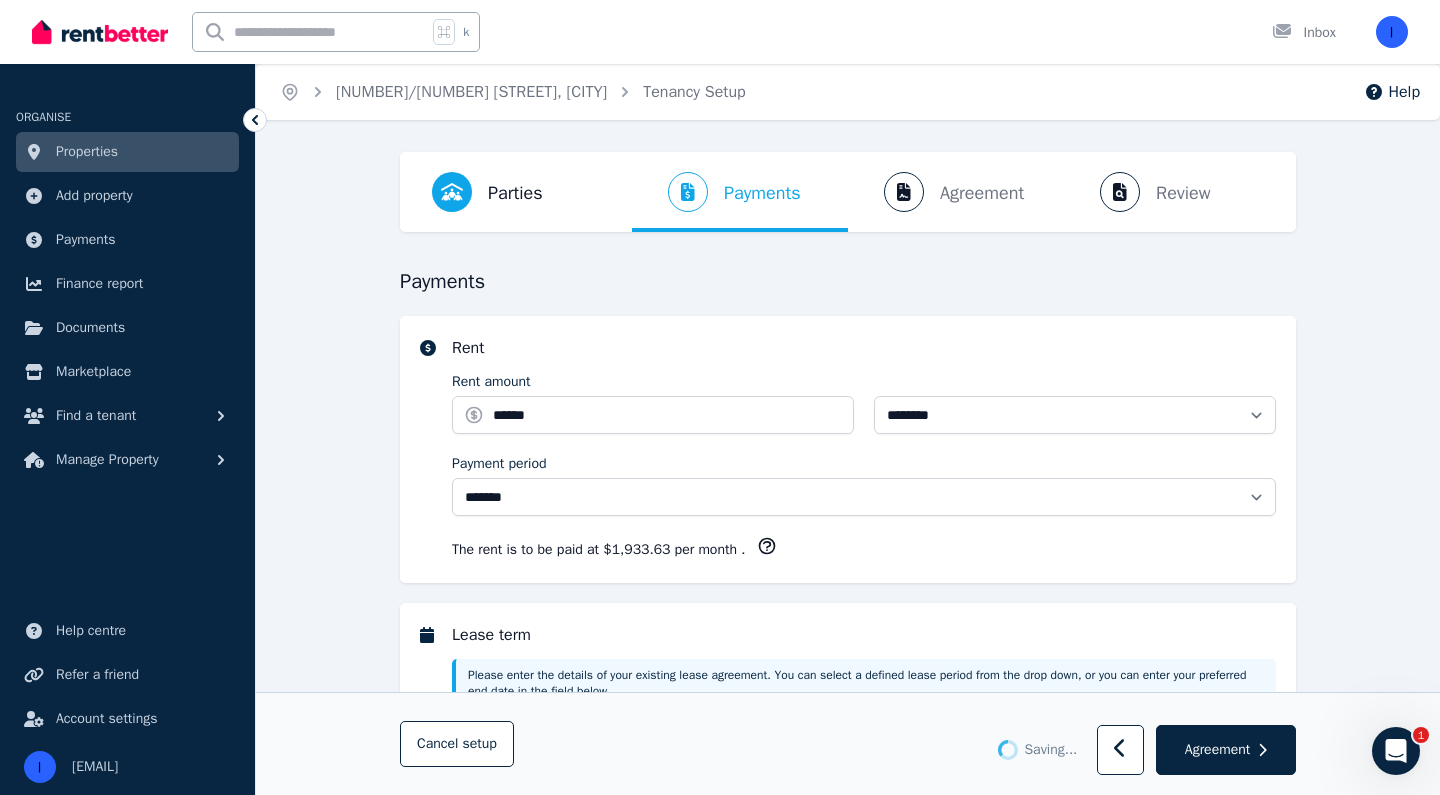 select on "**********" 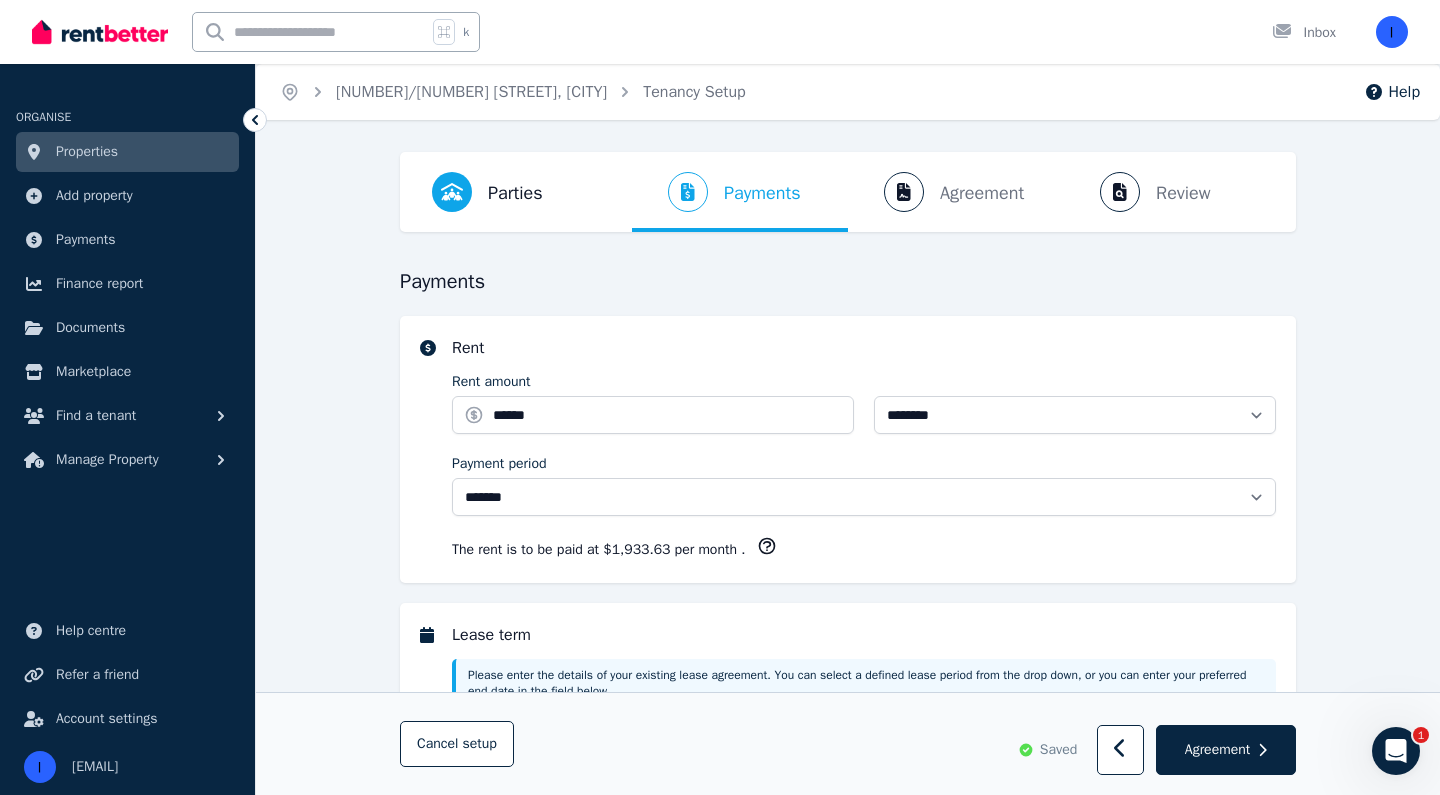 click on "Agreement" at bounding box center (1226, 751) 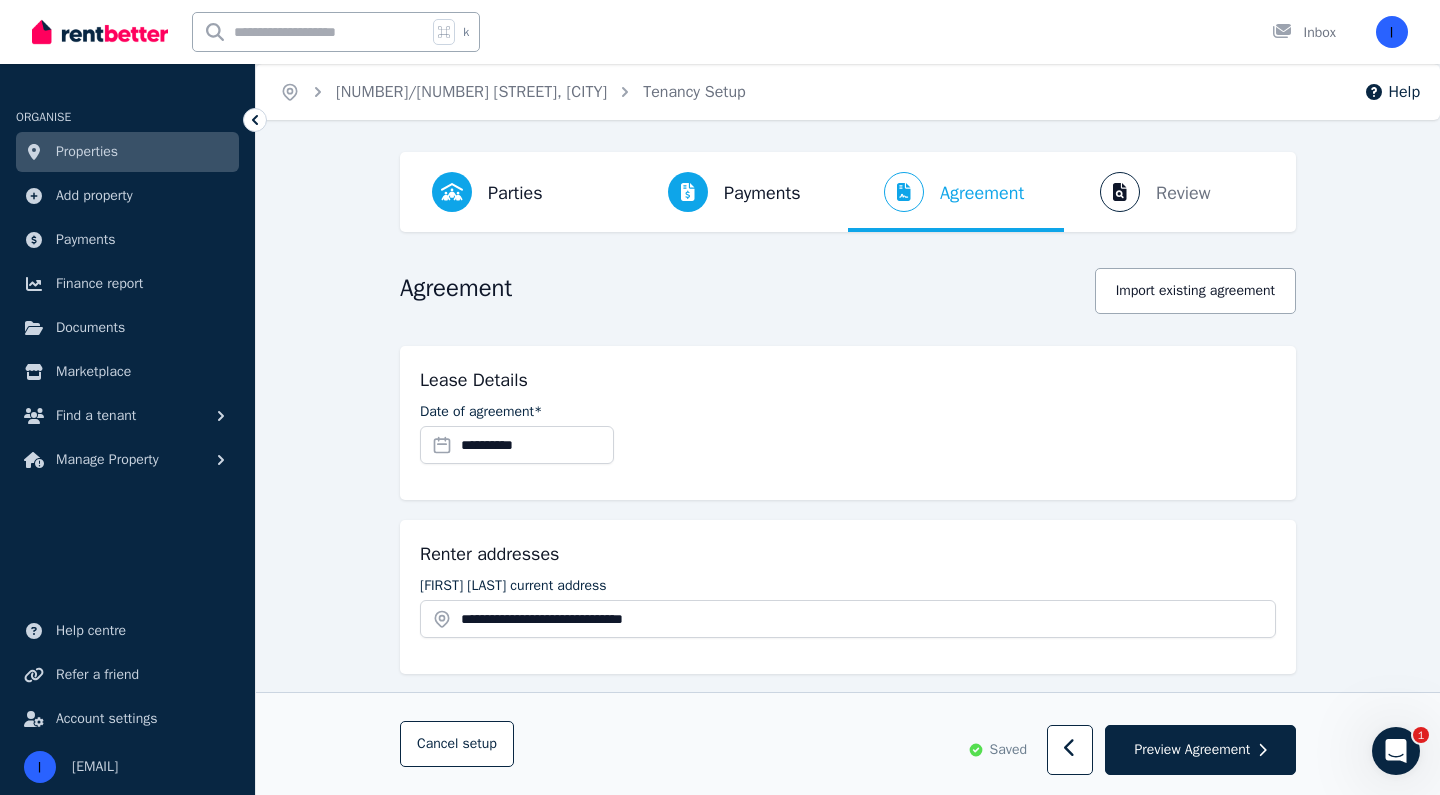 click on "Preview Agreement" at bounding box center [1192, 750] 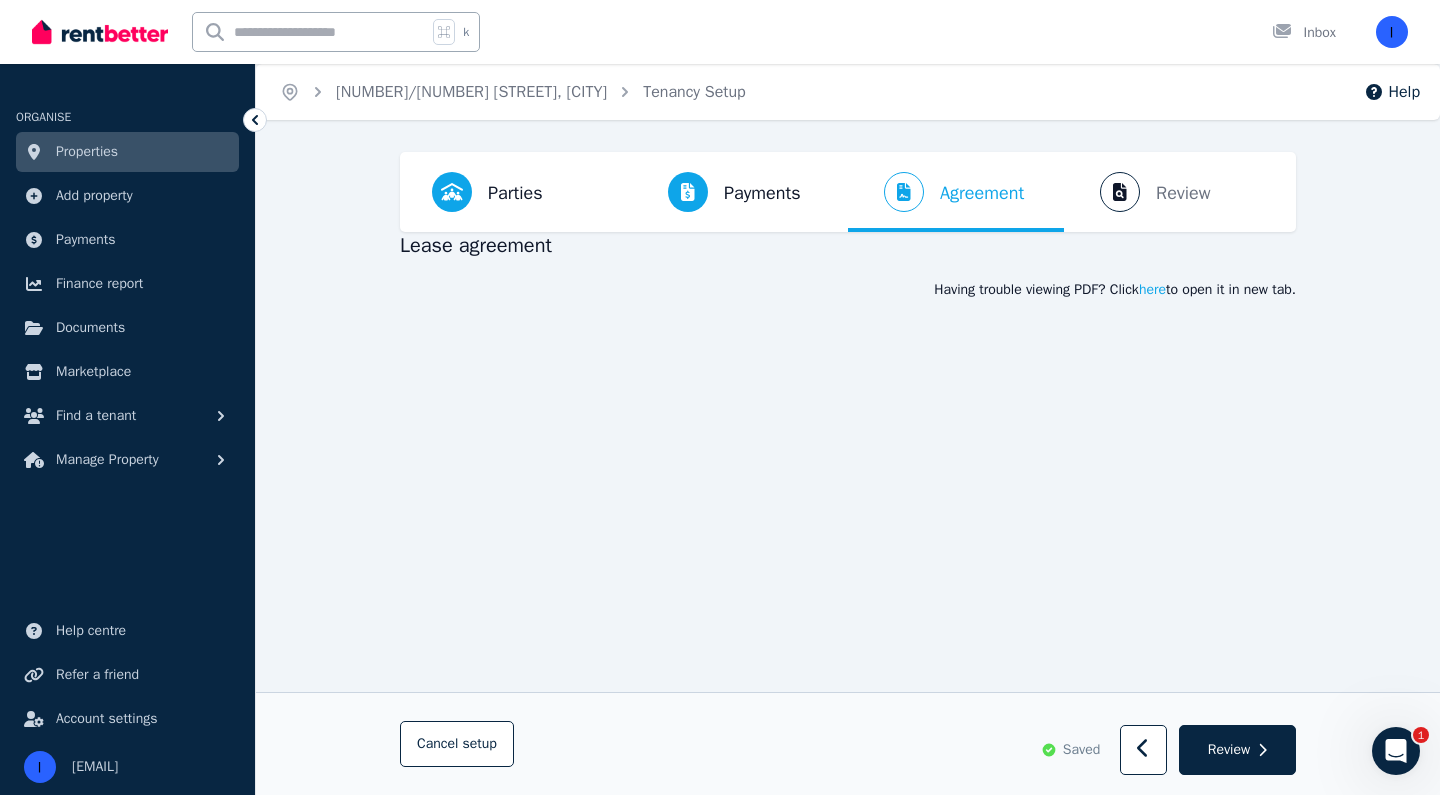 click on "Review" at bounding box center [1229, 750] 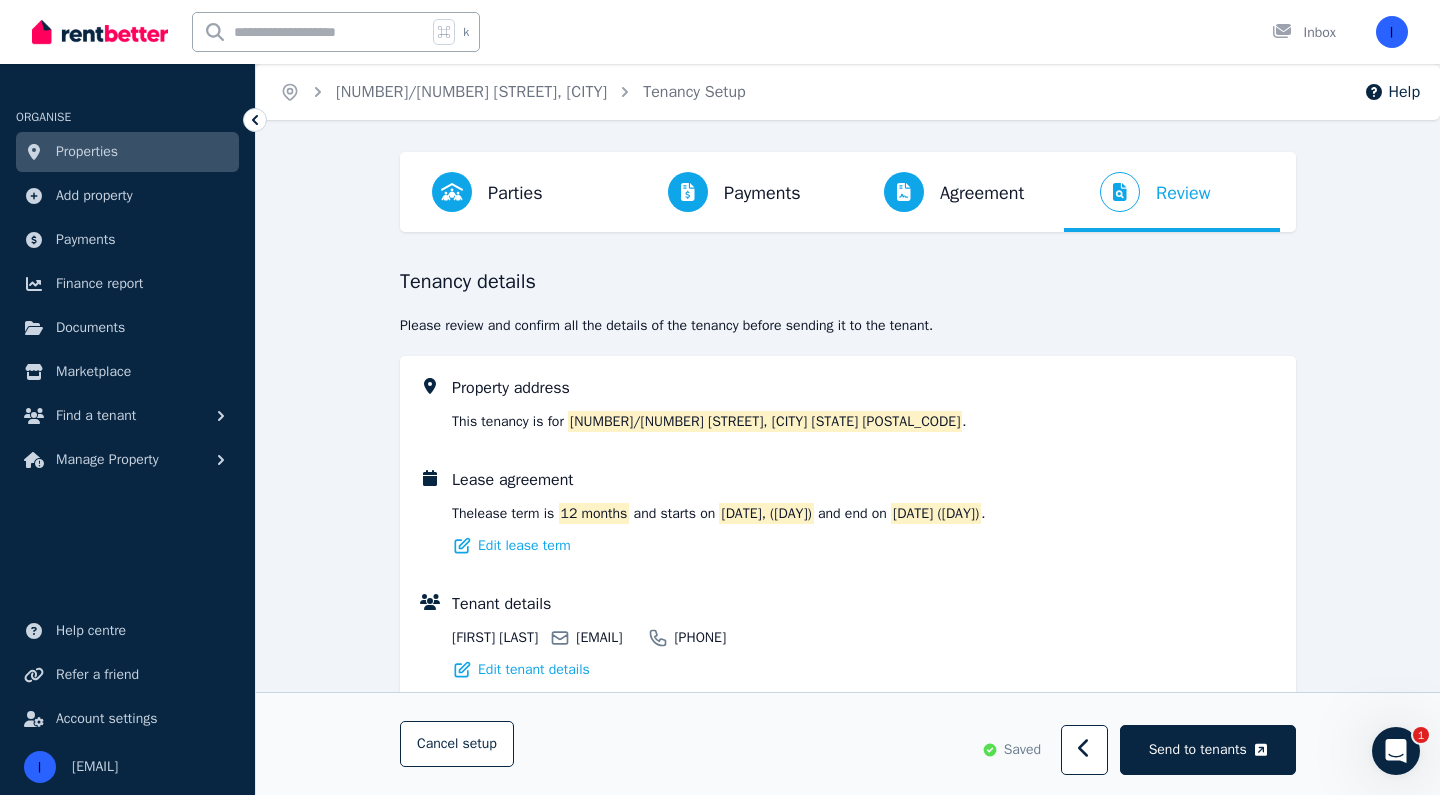 click on "Send to tenants" at bounding box center [1198, 750] 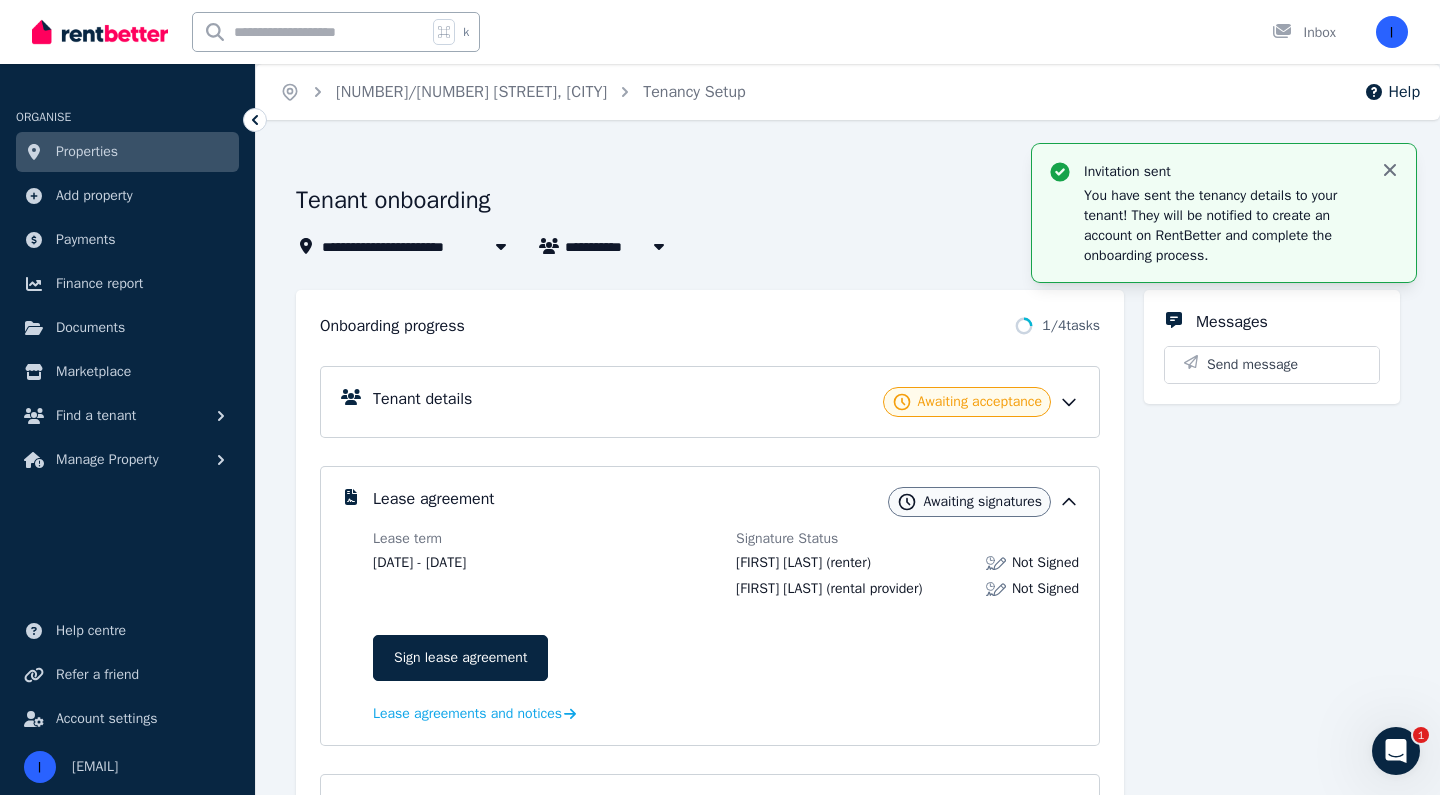 click 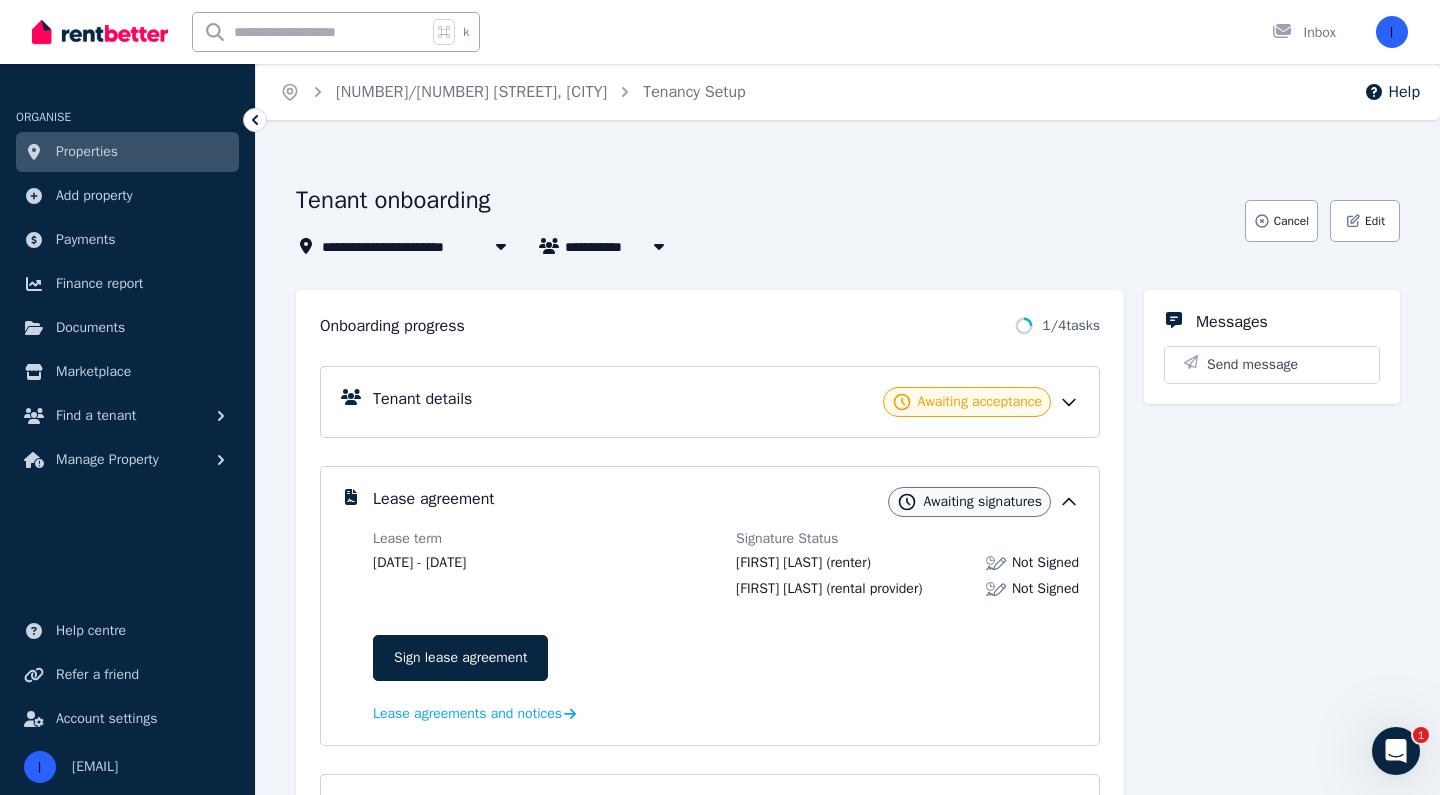 click 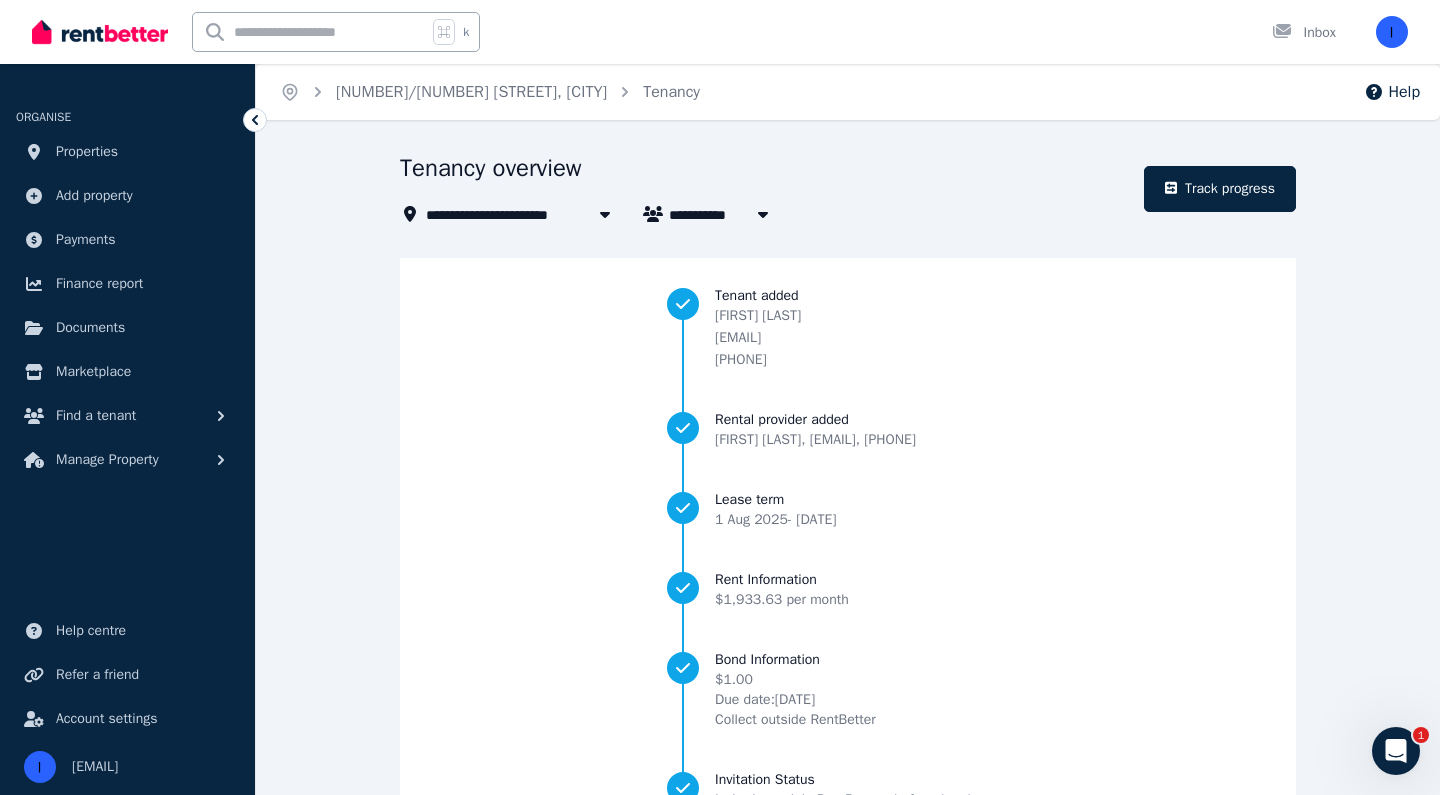 click on "[NUMBER]/[NUMBER] [STREET], [CITY]" at bounding box center [471, 92] 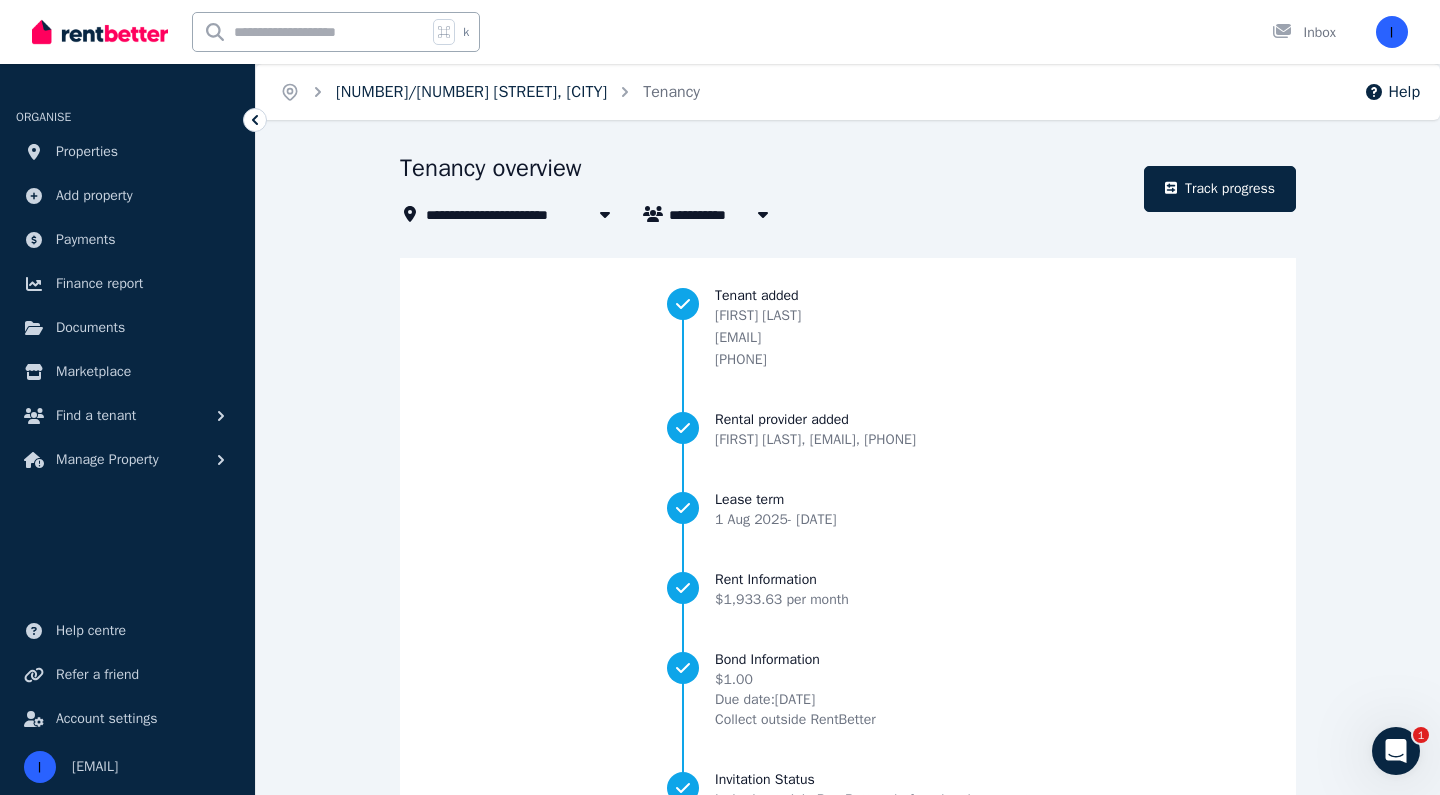 click on "[NUMBER]/[NUMBER] [STREET], [CITY]" at bounding box center (471, 92) 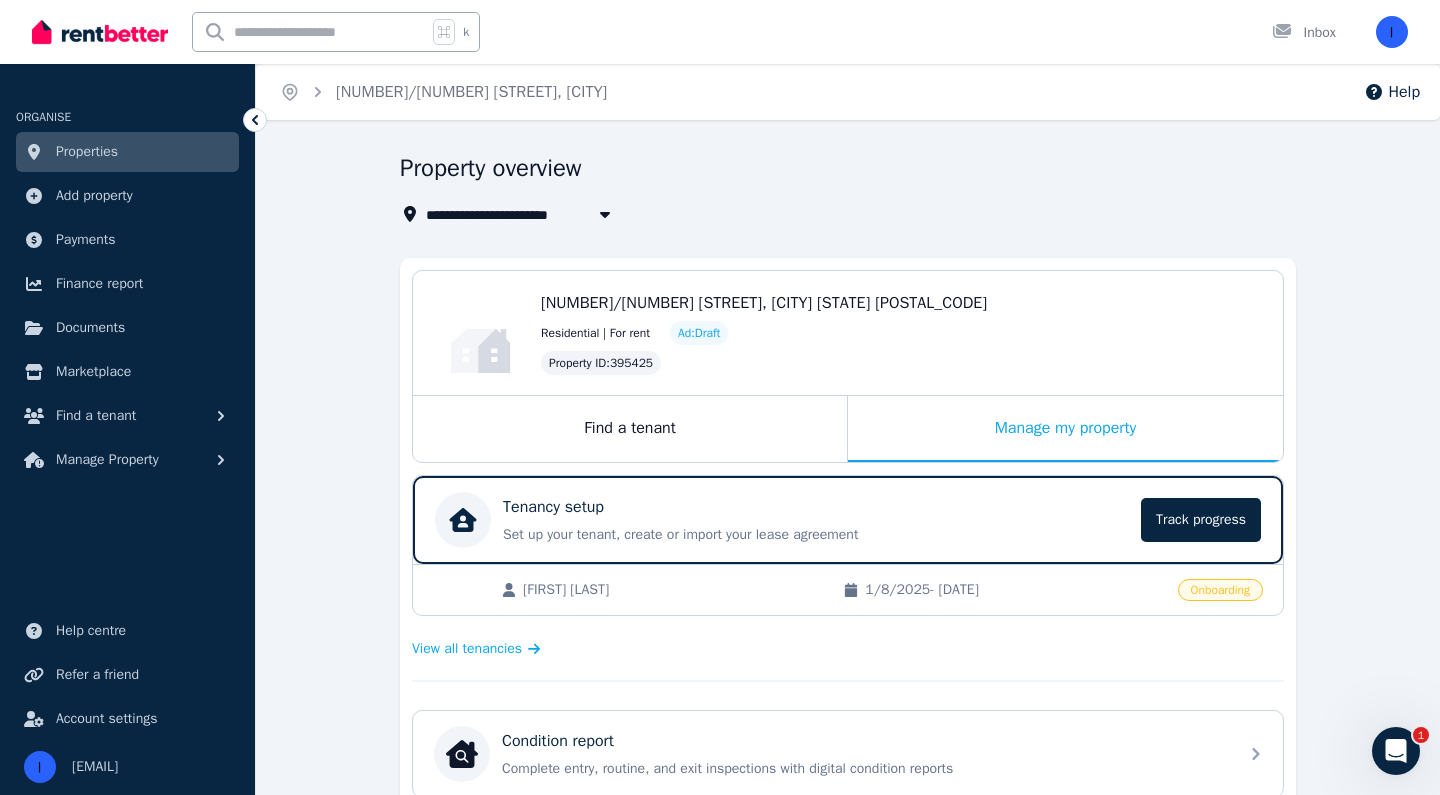scroll, scrollTop: 0, scrollLeft: 0, axis: both 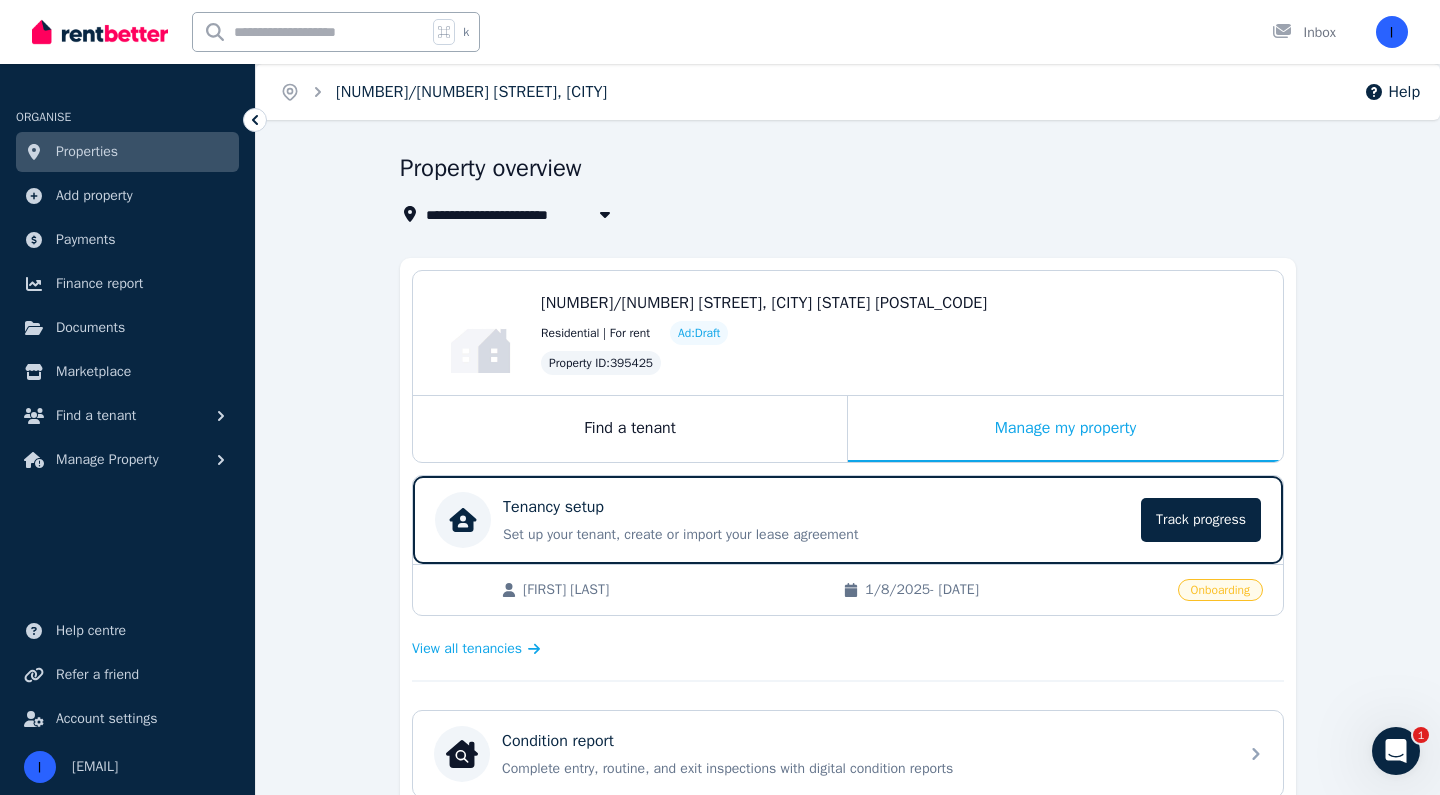 click on "[NUMBER]/[NUMBER] [STREET], [CITY]" at bounding box center (471, 92) 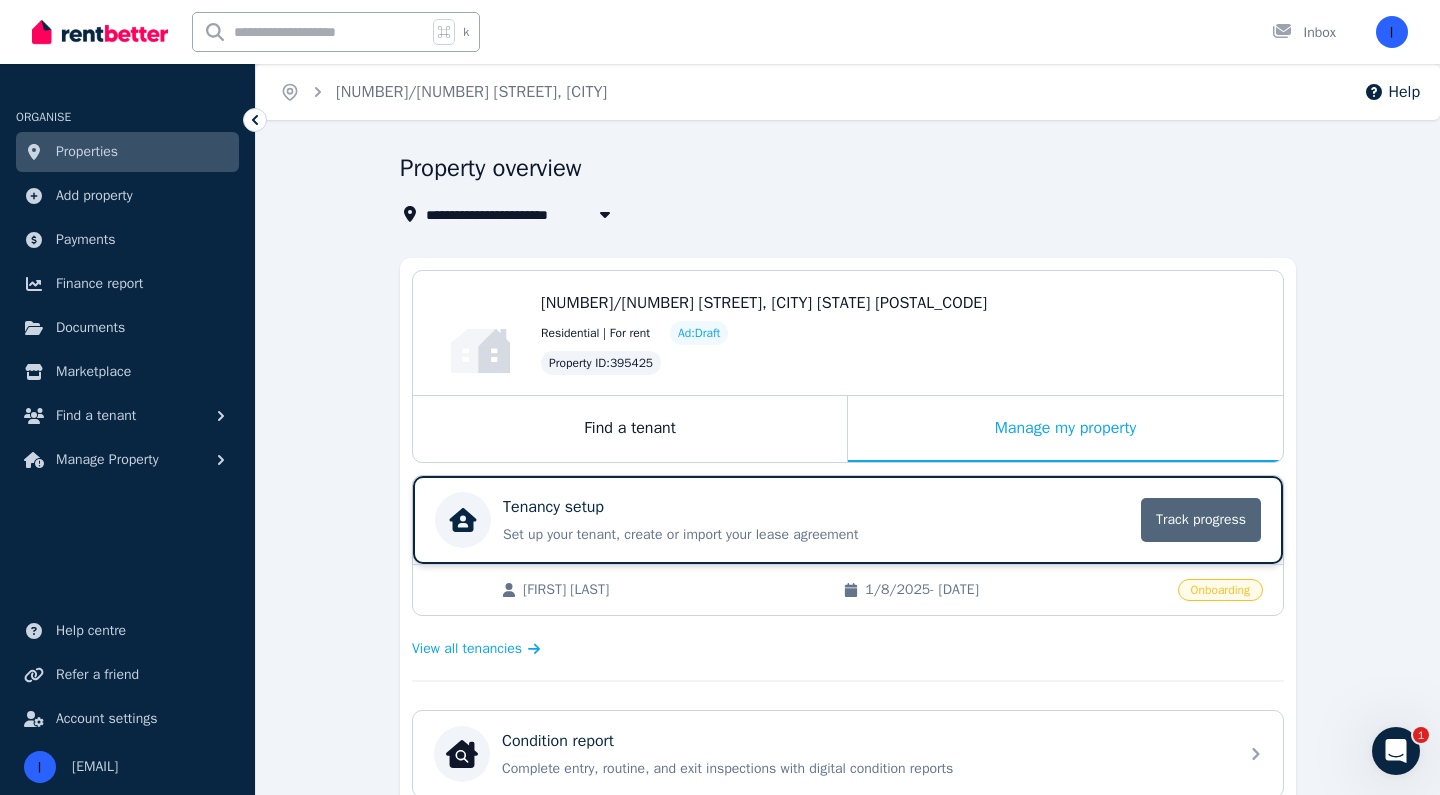 click on "Track progress" at bounding box center (1201, 520) 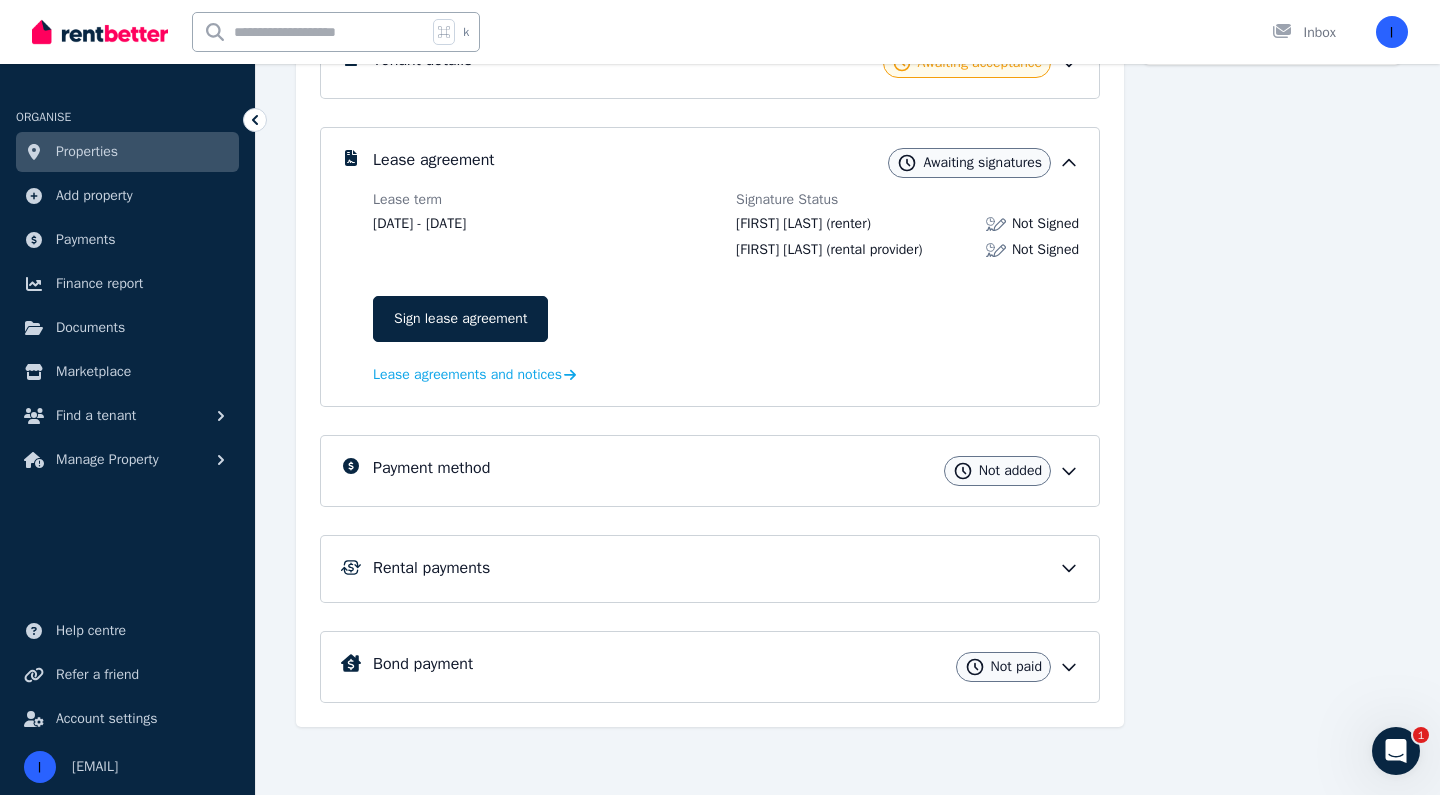 scroll, scrollTop: 339, scrollLeft: 0, axis: vertical 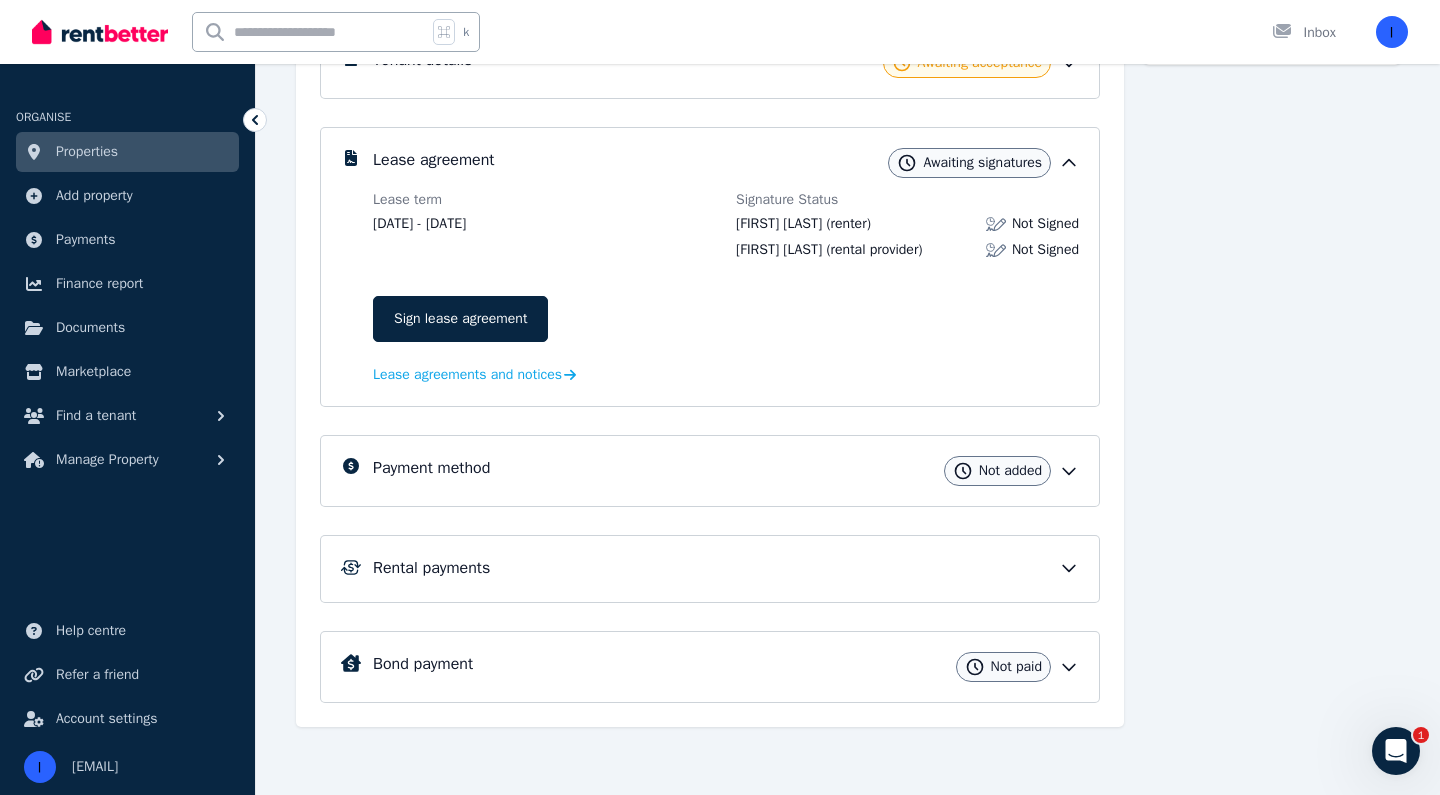 click 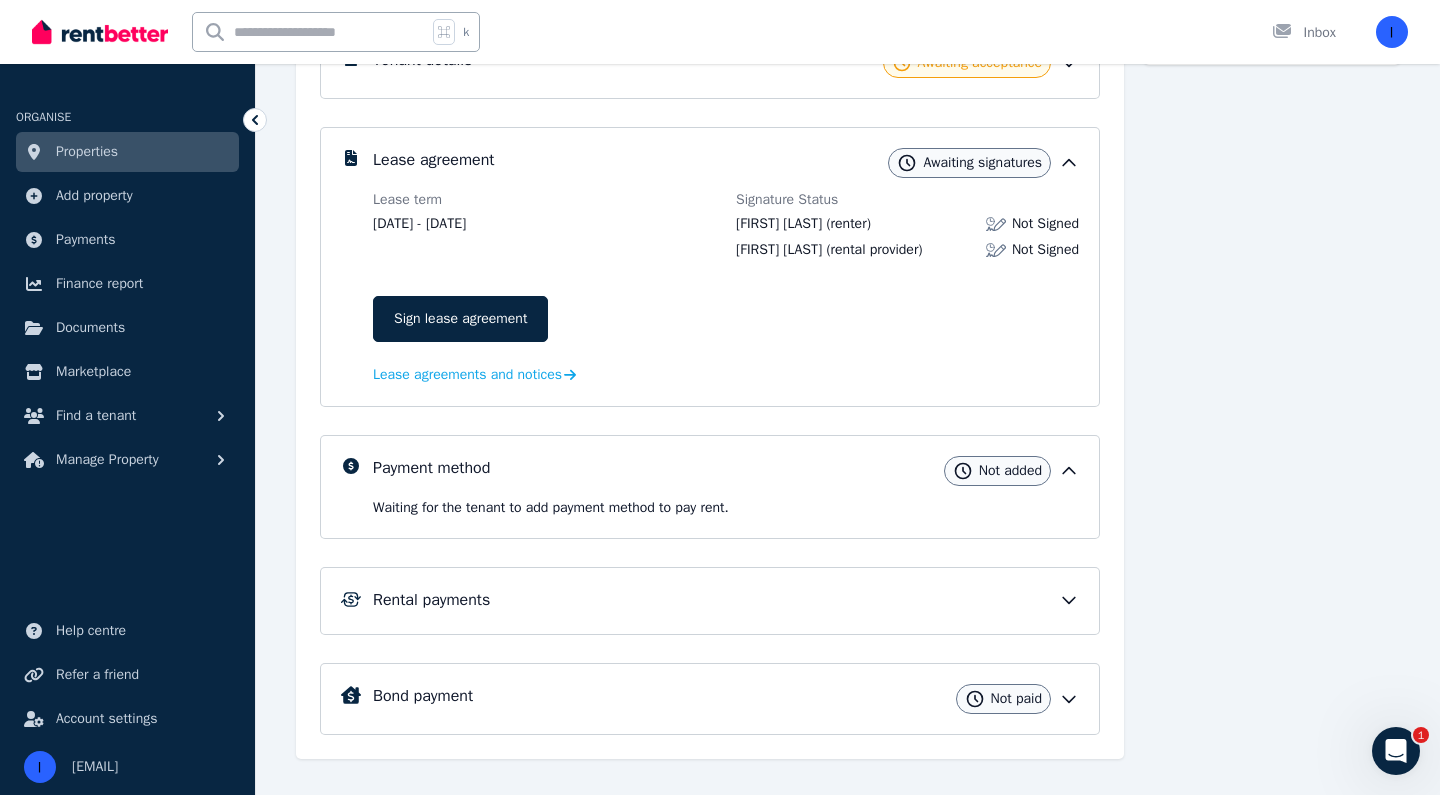 click 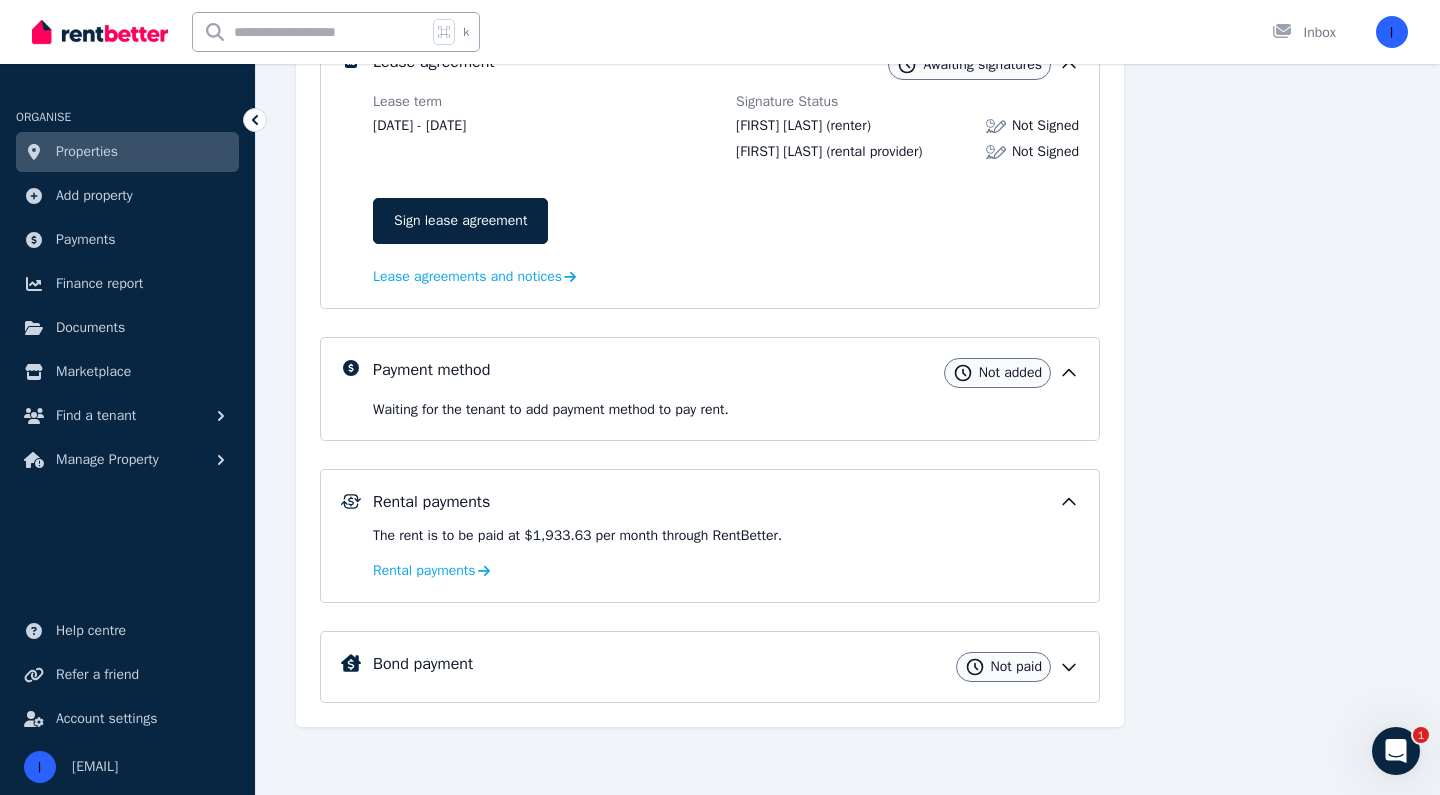 scroll, scrollTop: 437, scrollLeft: 0, axis: vertical 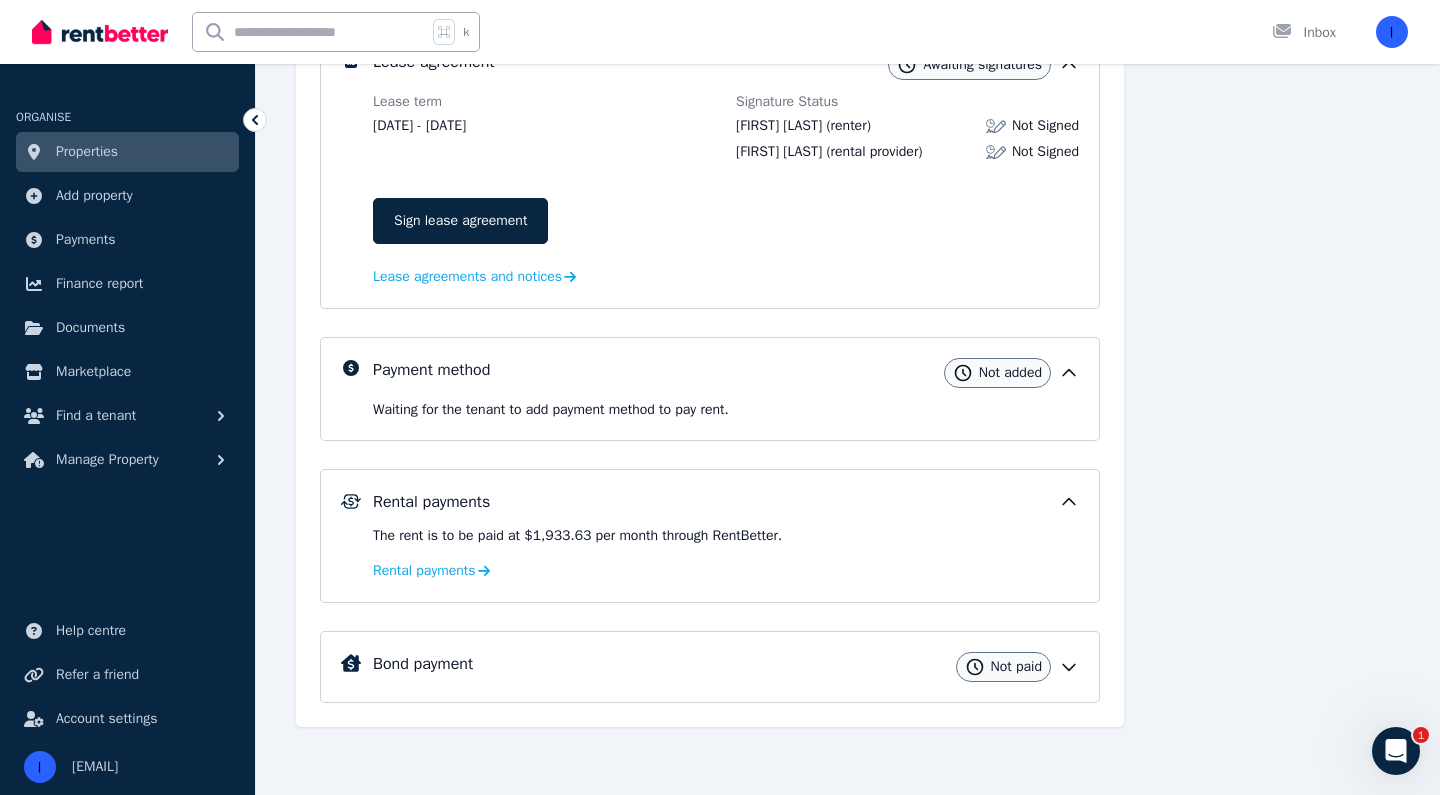 click 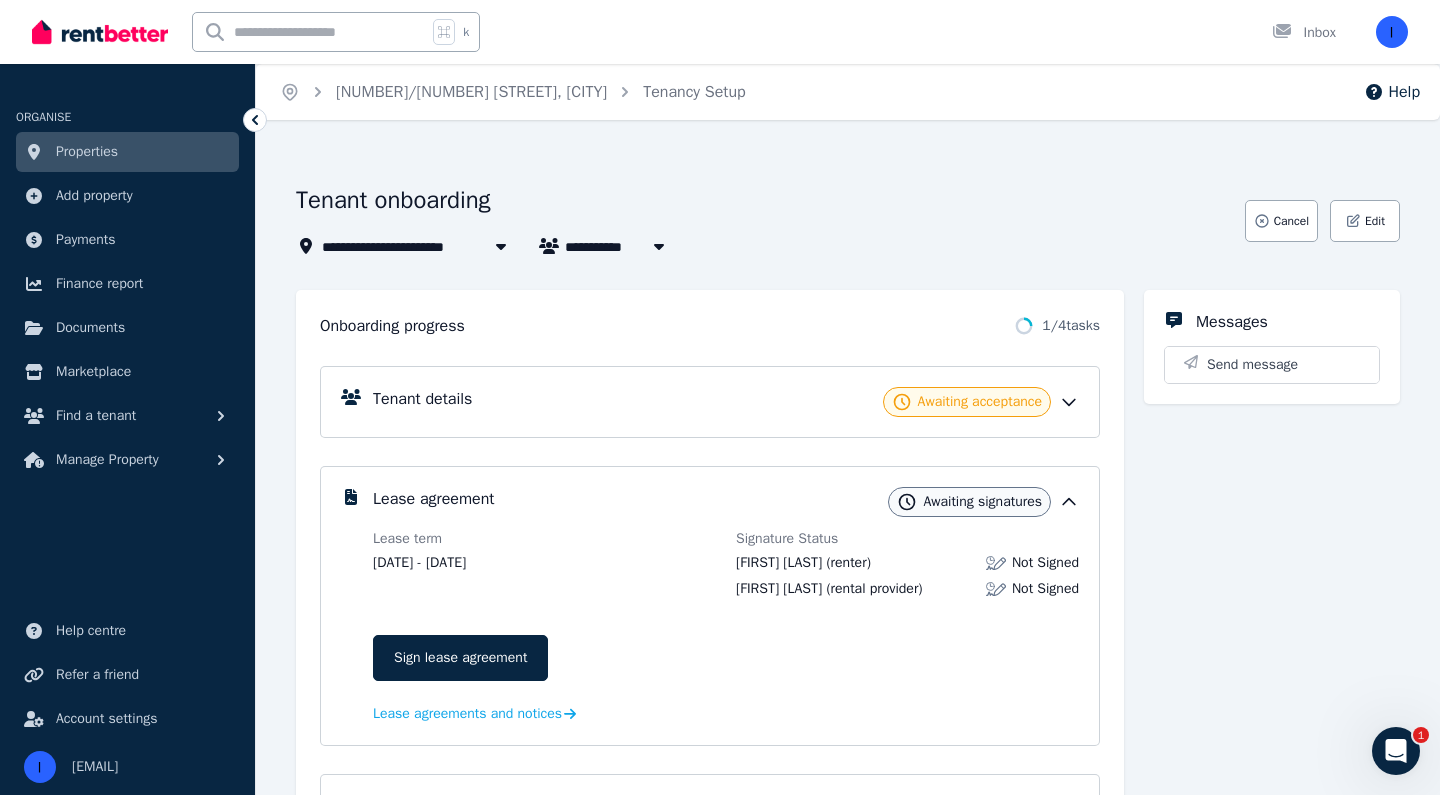 scroll, scrollTop: 0, scrollLeft: 0, axis: both 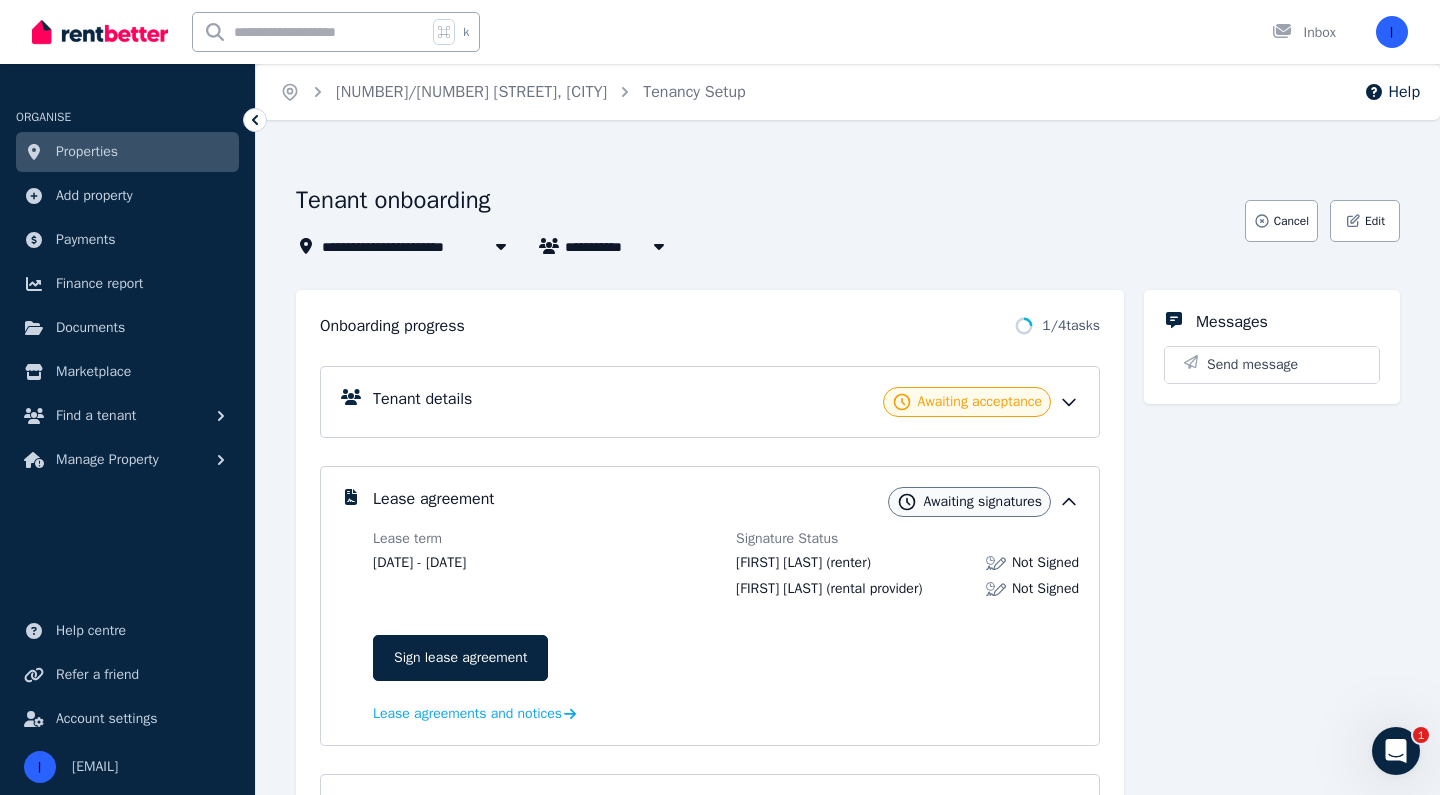 click on "Properties" at bounding box center (127, 152) 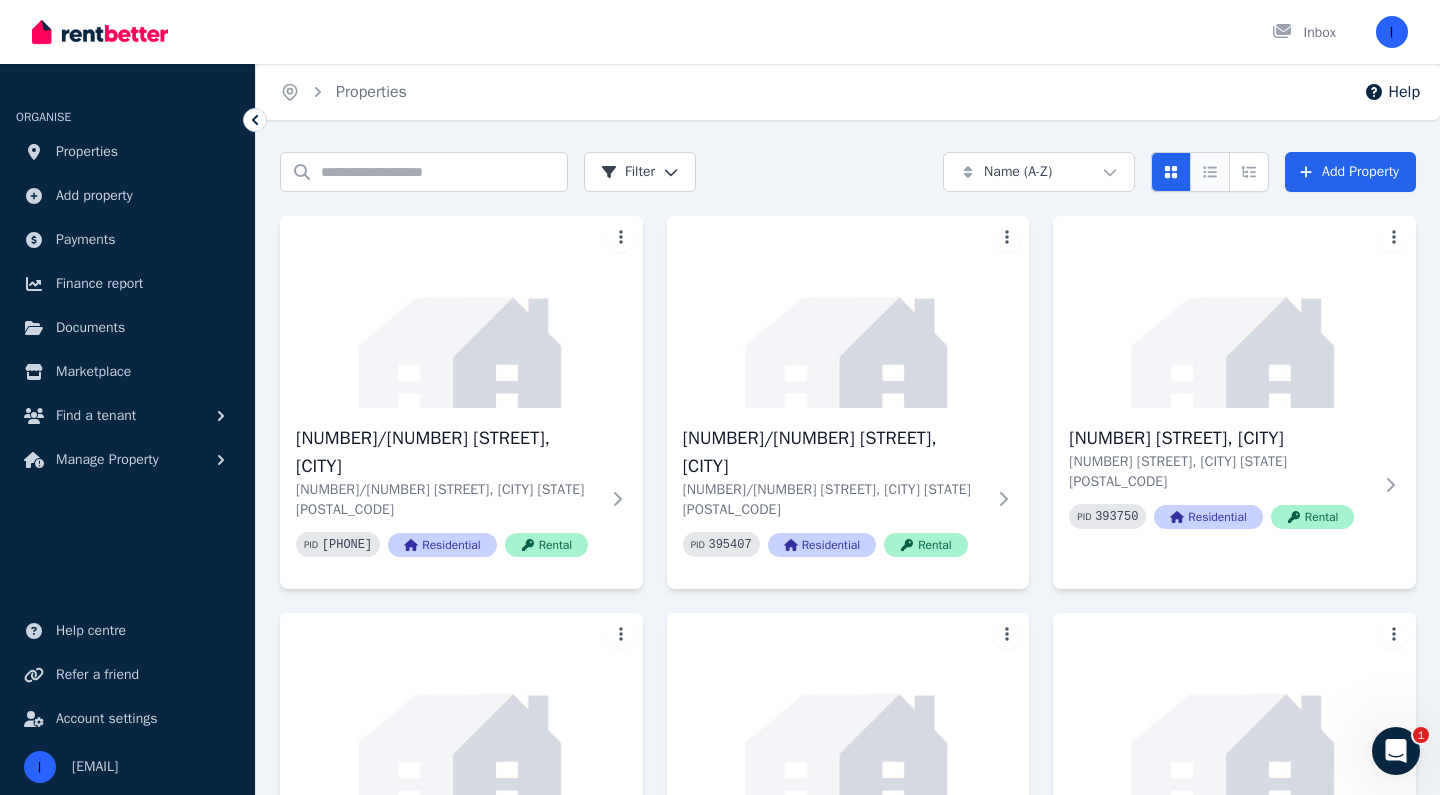 click at bounding box center (1210, 172) 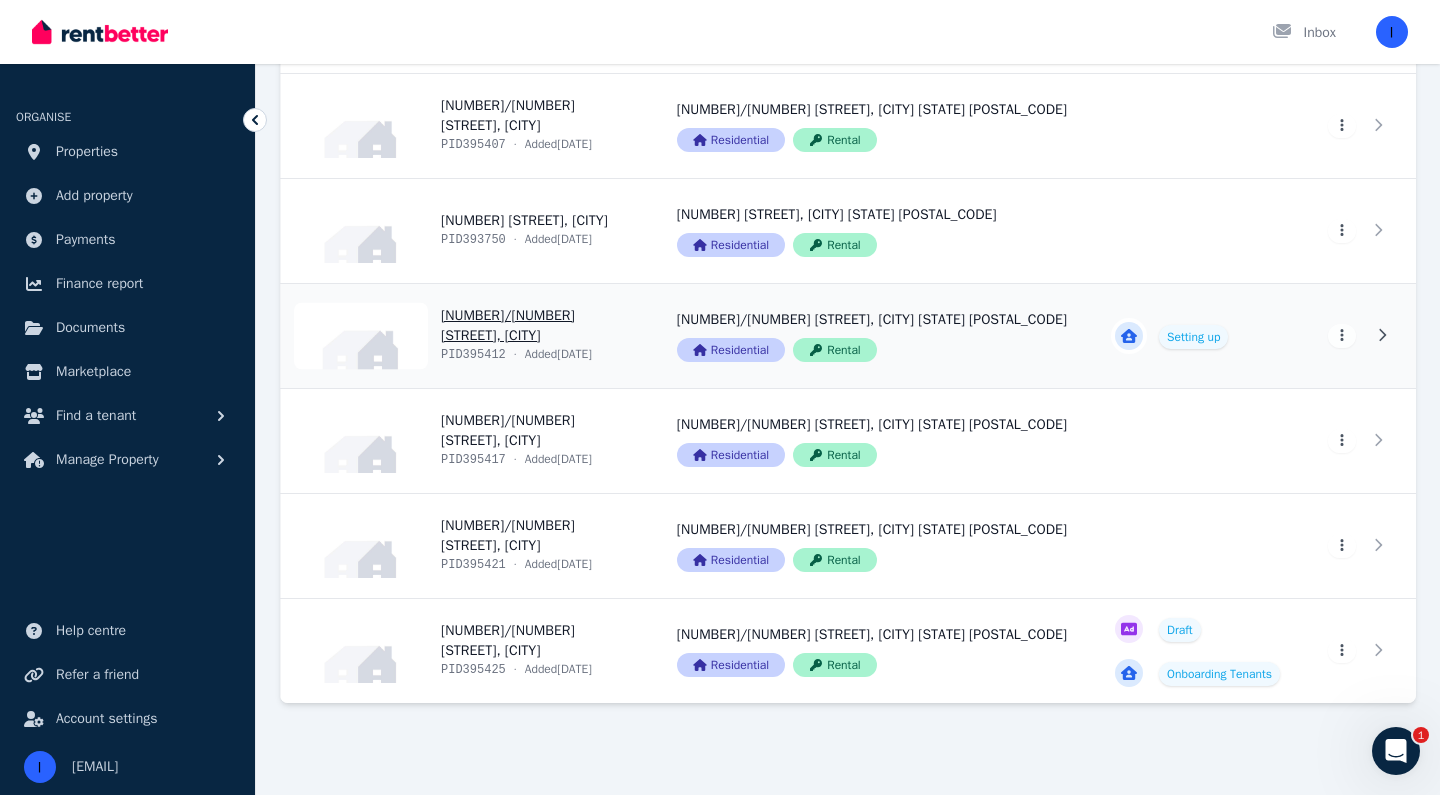 scroll, scrollTop: 288, scrollLeft: 0, axis: vertical 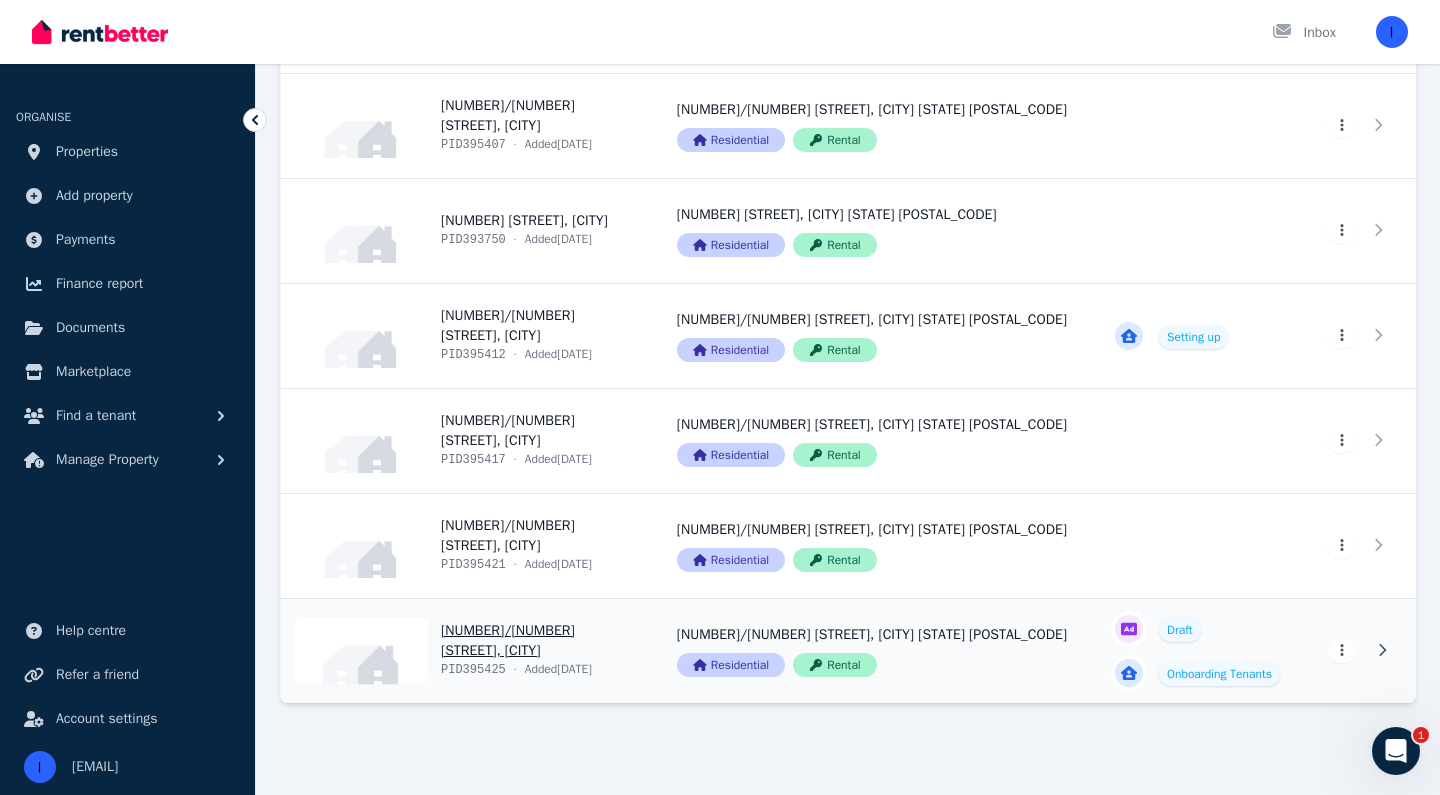 click on "View property details" at bounding box center [1197, 651] 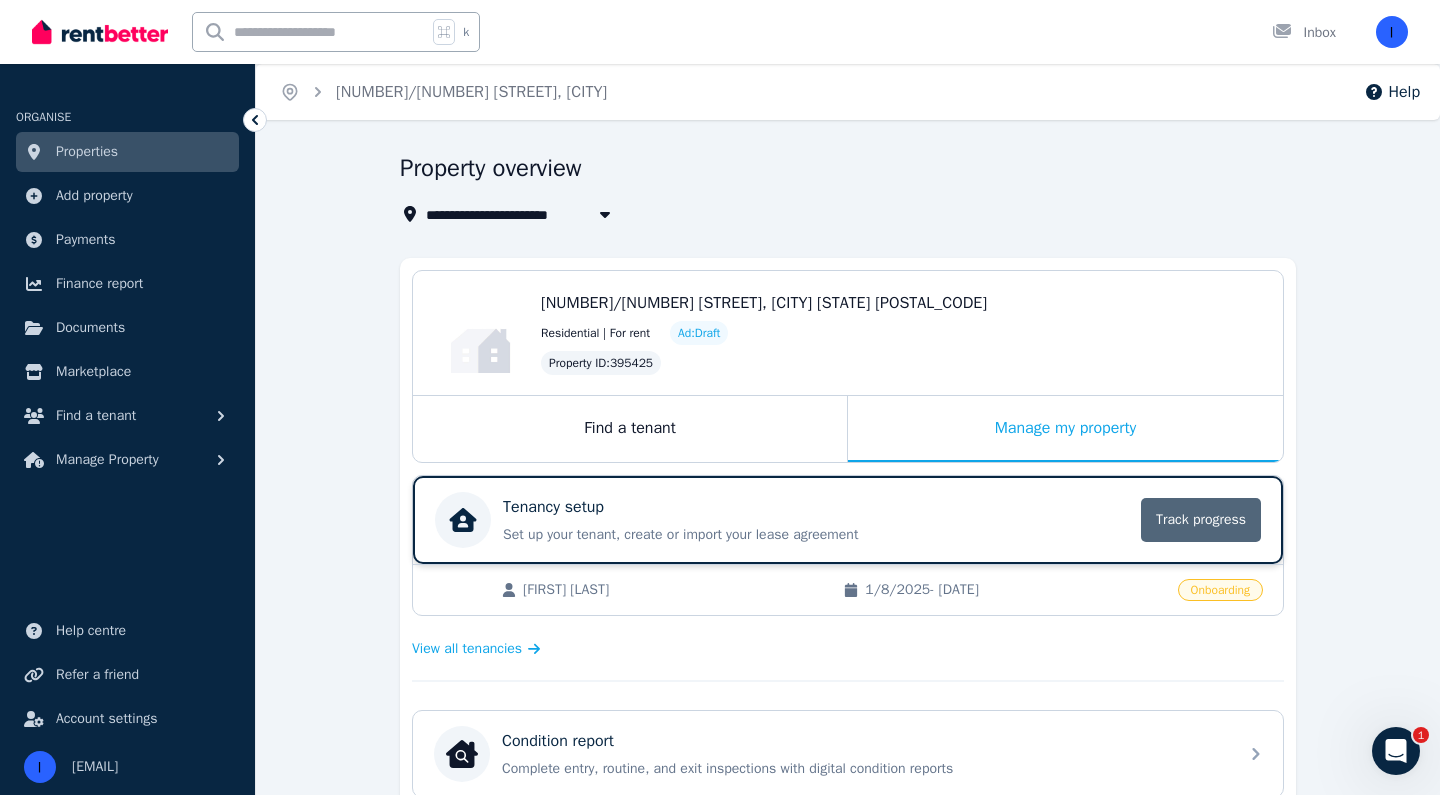 click on "Track progress" at bounding box center (1201, 520) 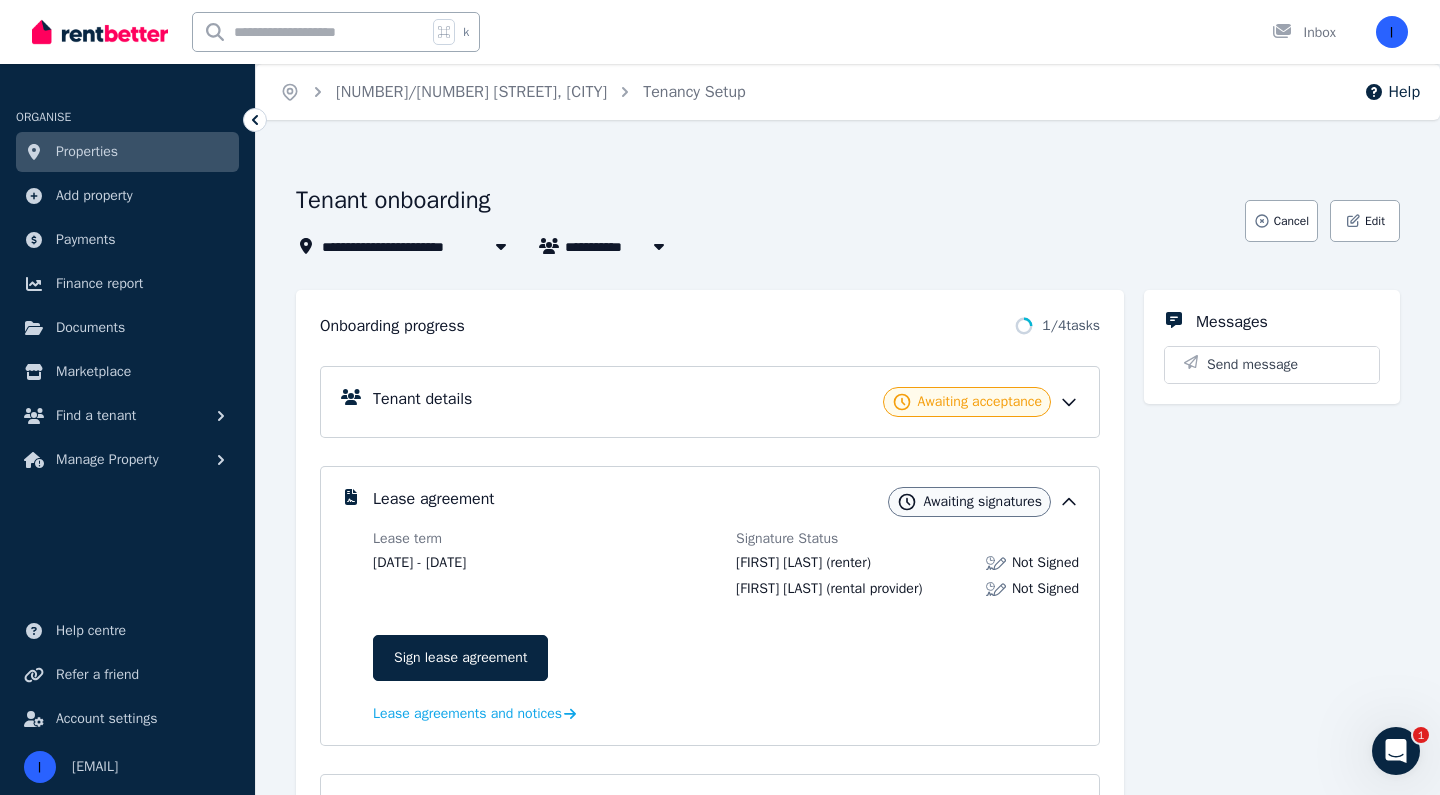 click 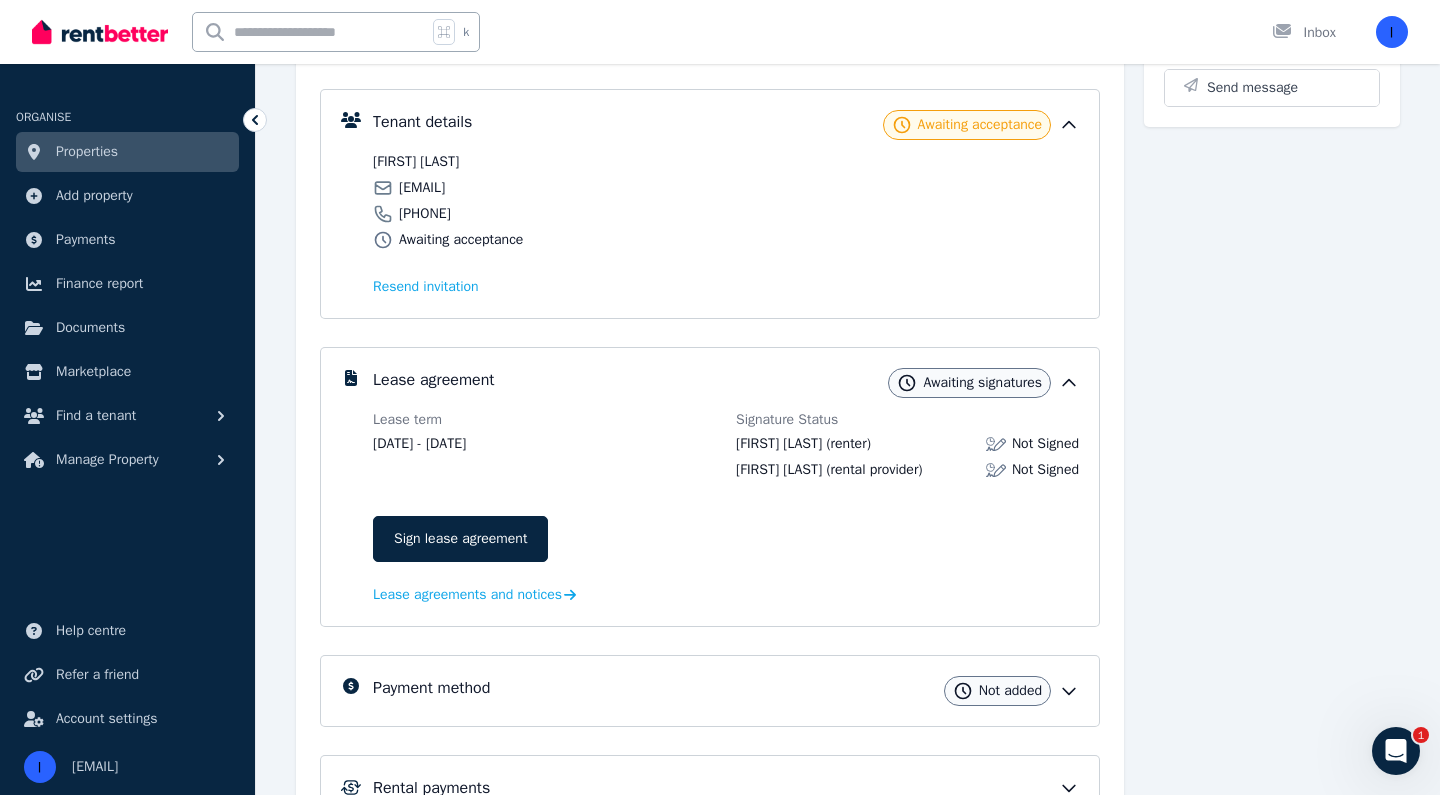 scroll, scrollTop: 278, scrollLeft: 0, axis: vertical 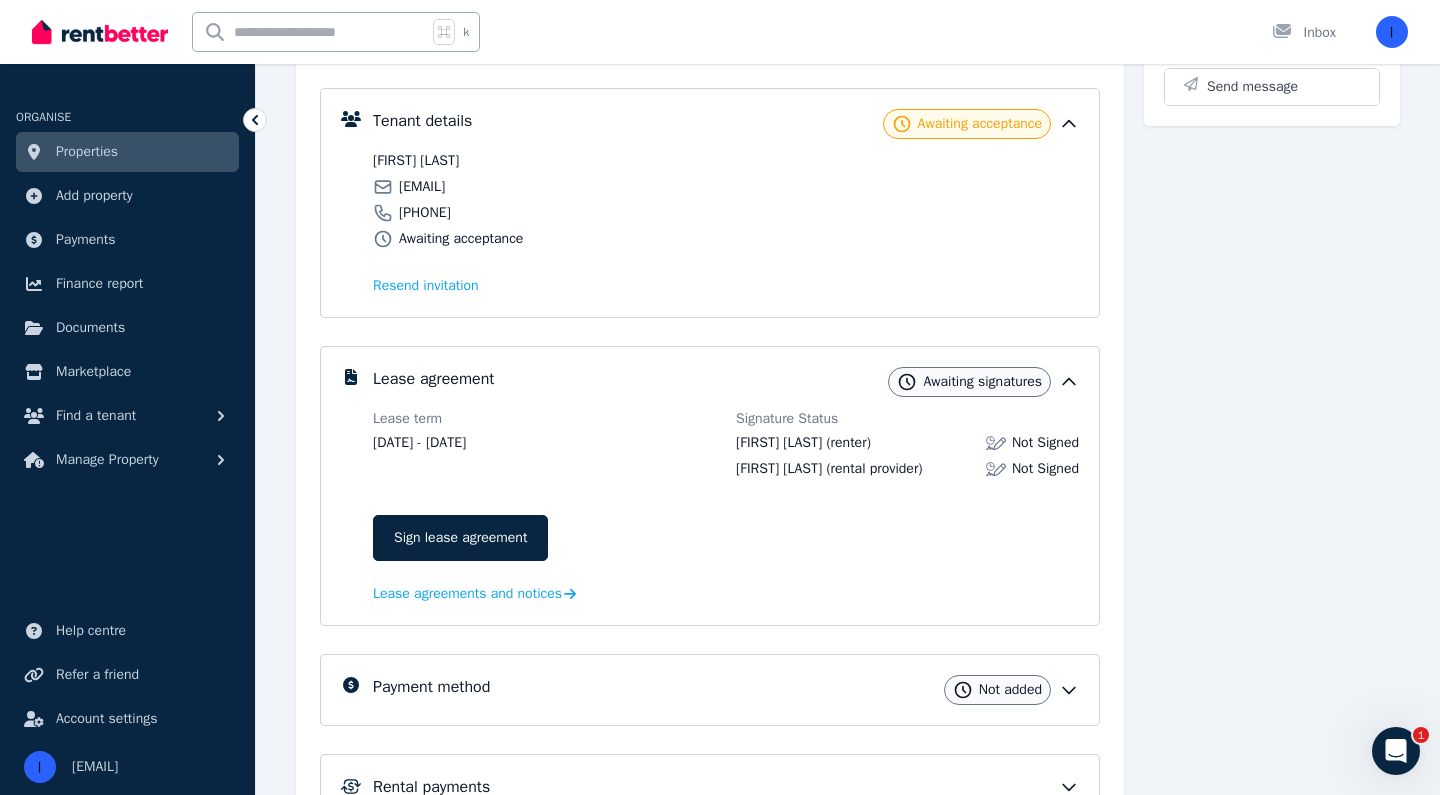 click 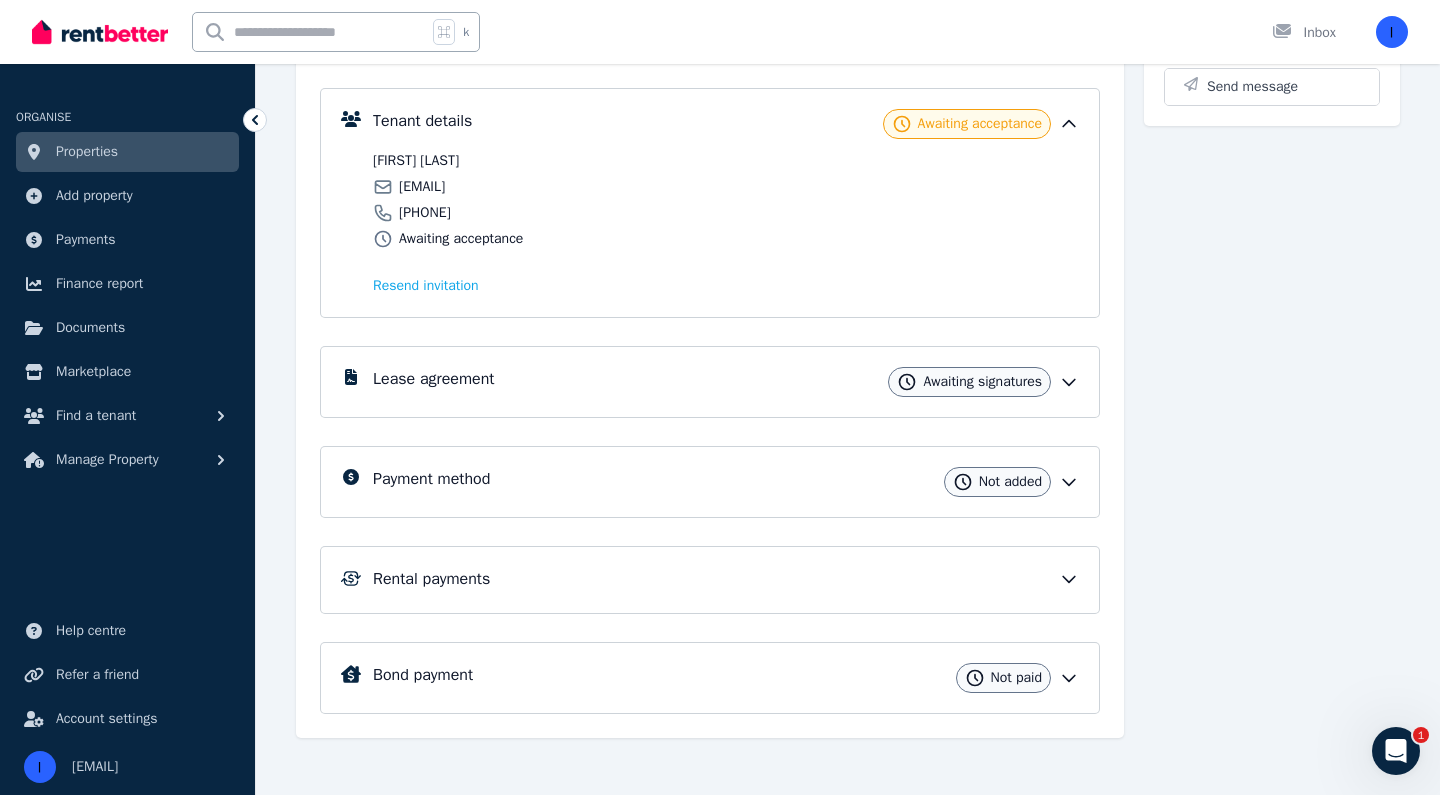 click 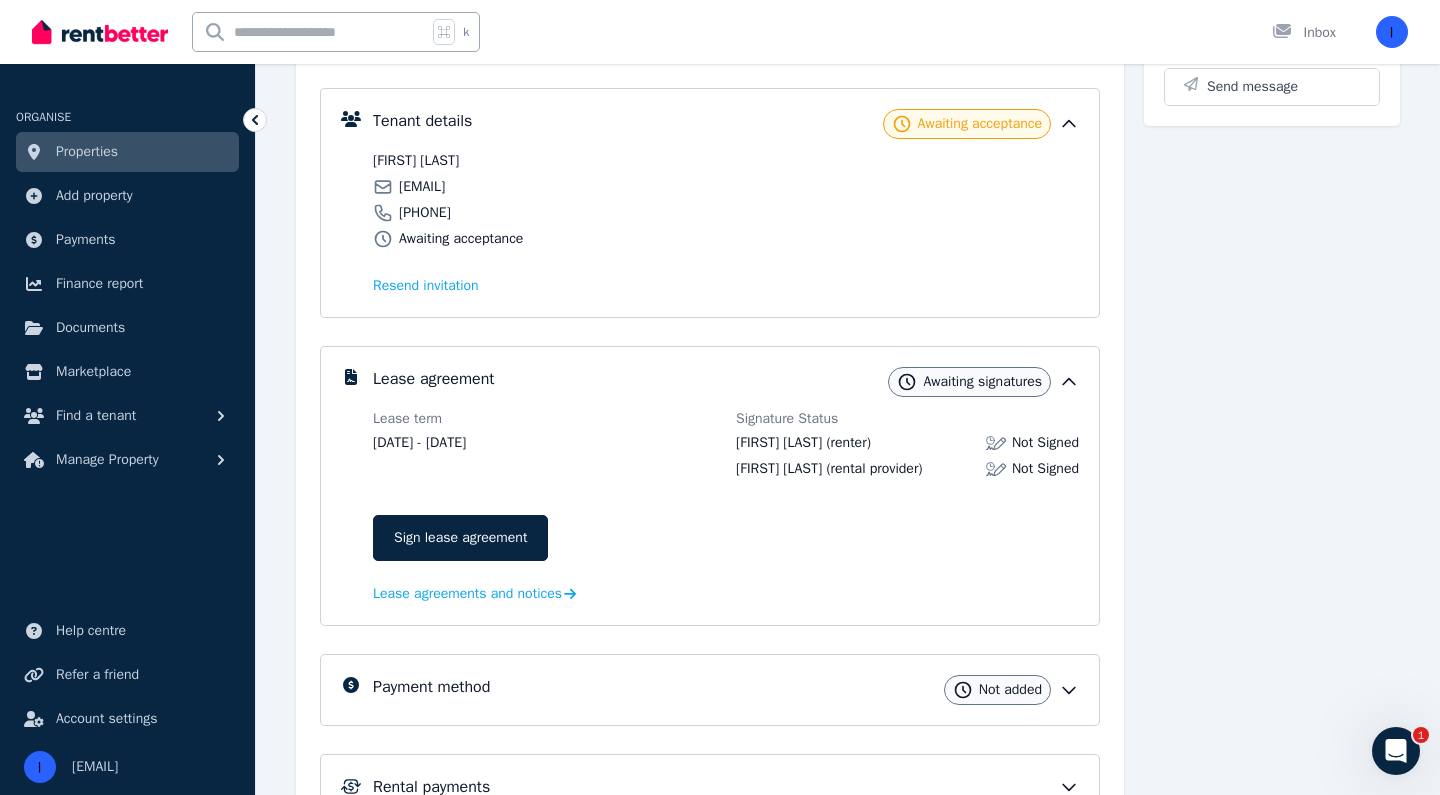 click on "Sign lease agreement Lease agreements and notices" at bounding box center [726, 550] 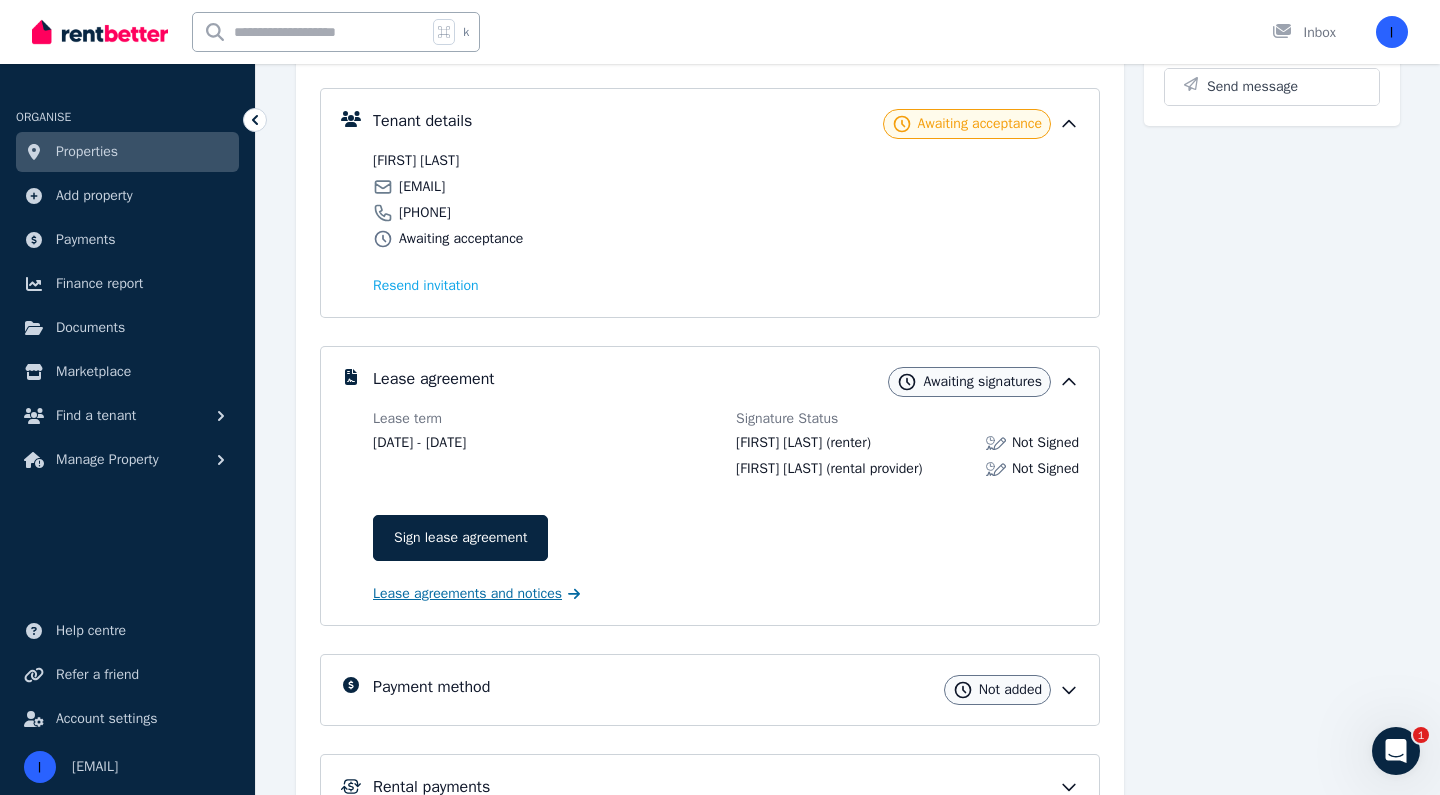 click on "Lease agreements and notices" at bounding box center (467, 594) 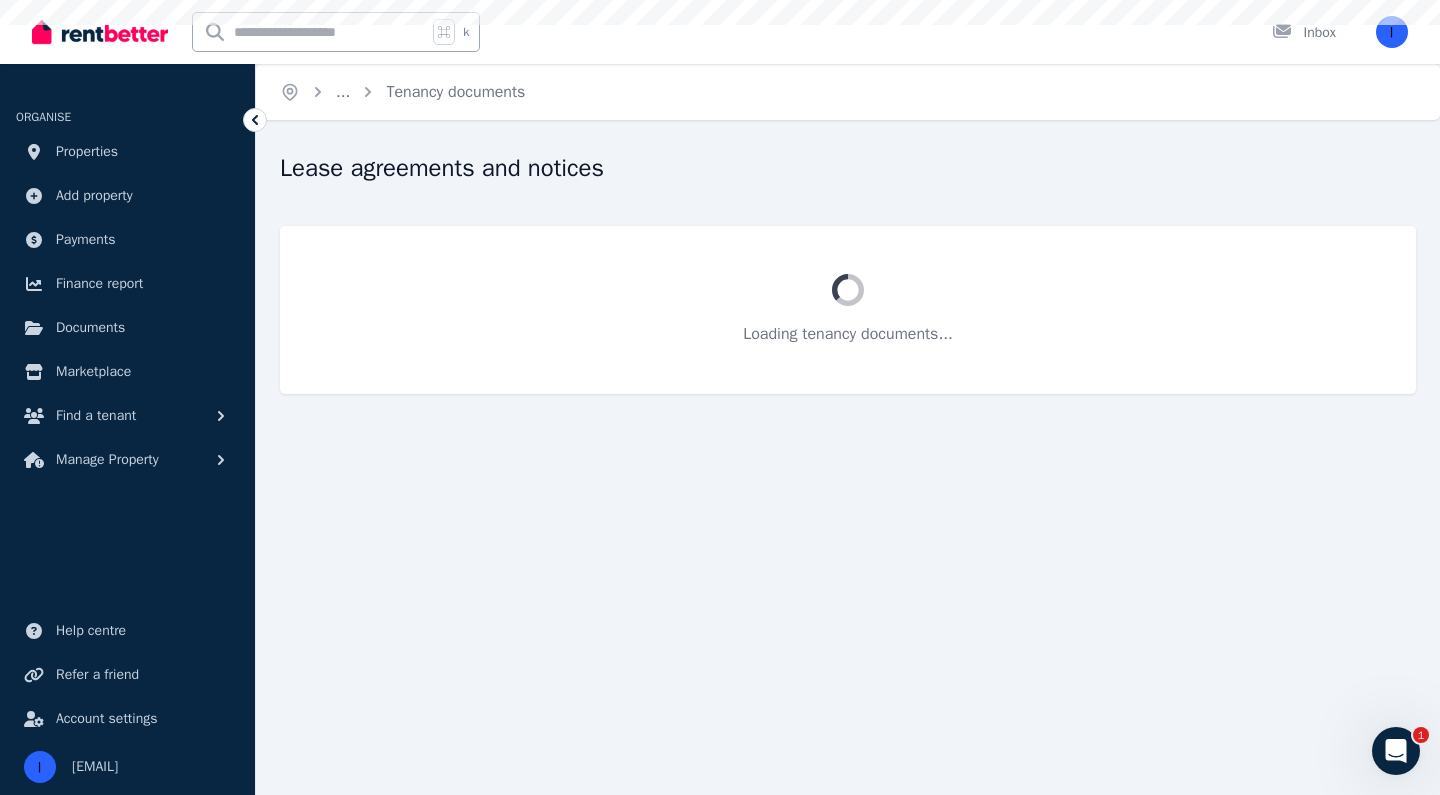 scroll, scrollTop: 0, scrollLeft: 0, axis: both 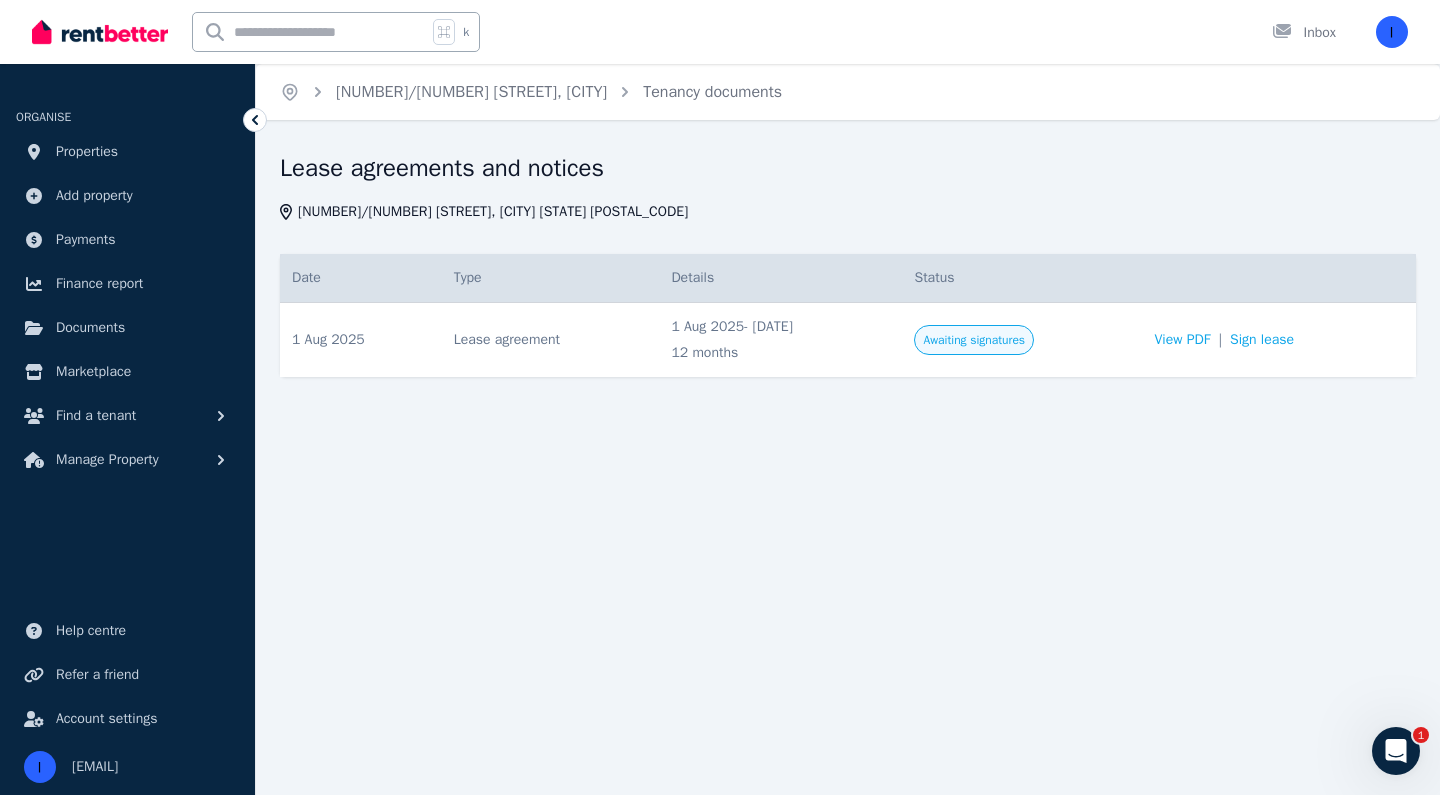 click on "Awaiting signatures" at bounding box center [974, 340] 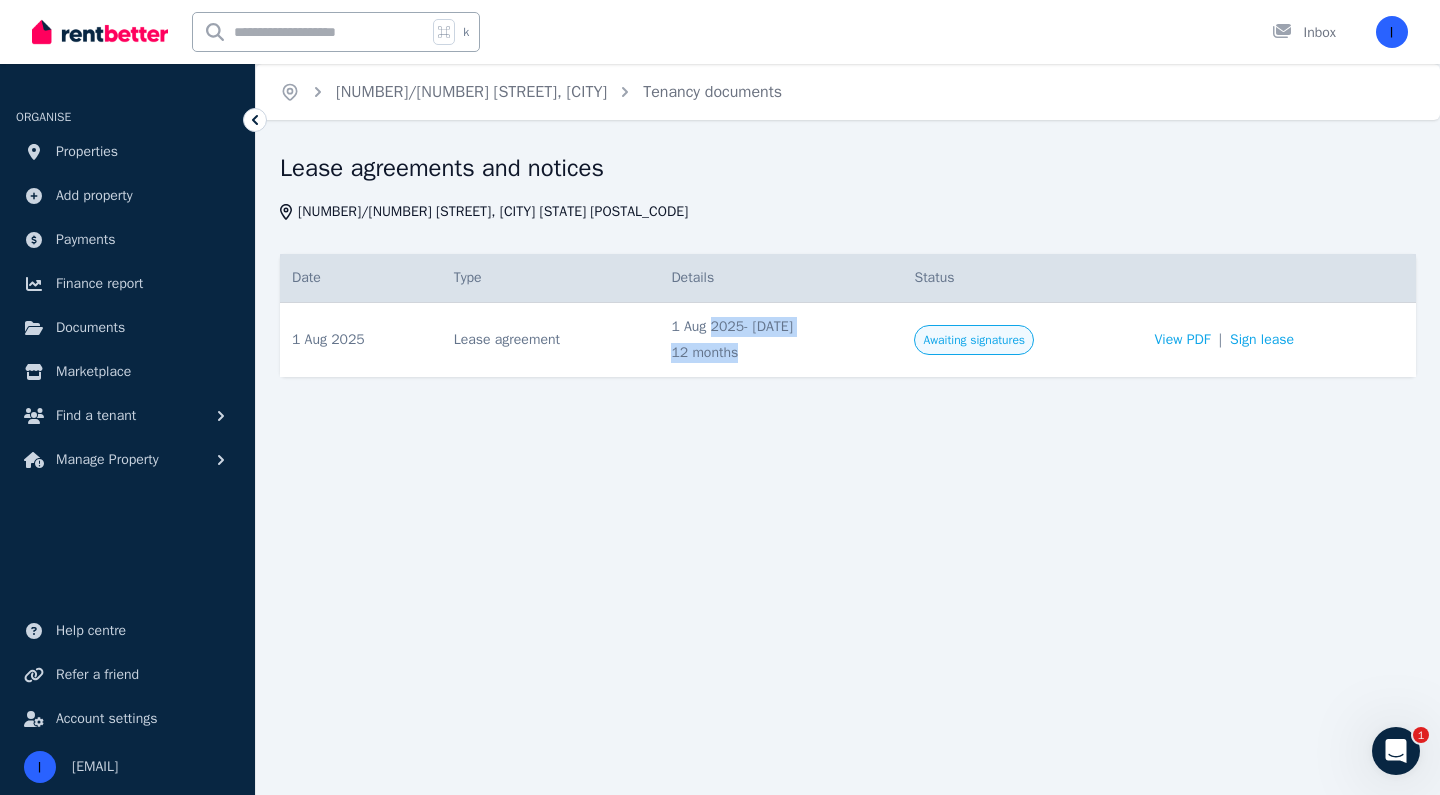 drag, startPoint x: 693, startPoint y: 331, endPoint x: 766, endPoint y: 365, distance: 80.529495 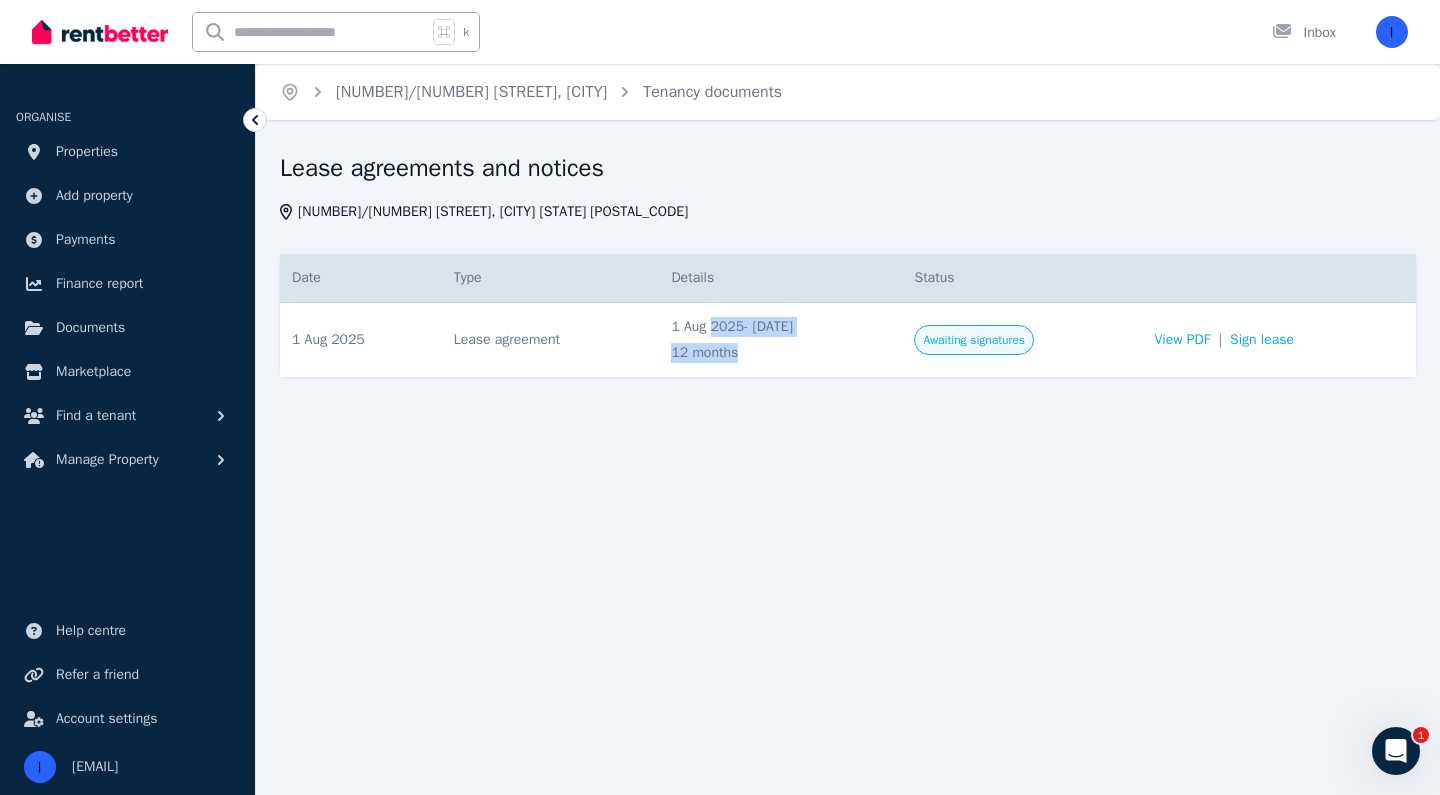 click on "[DATE] - [DATE] [DURATION]" at bounding box center [780, 340] 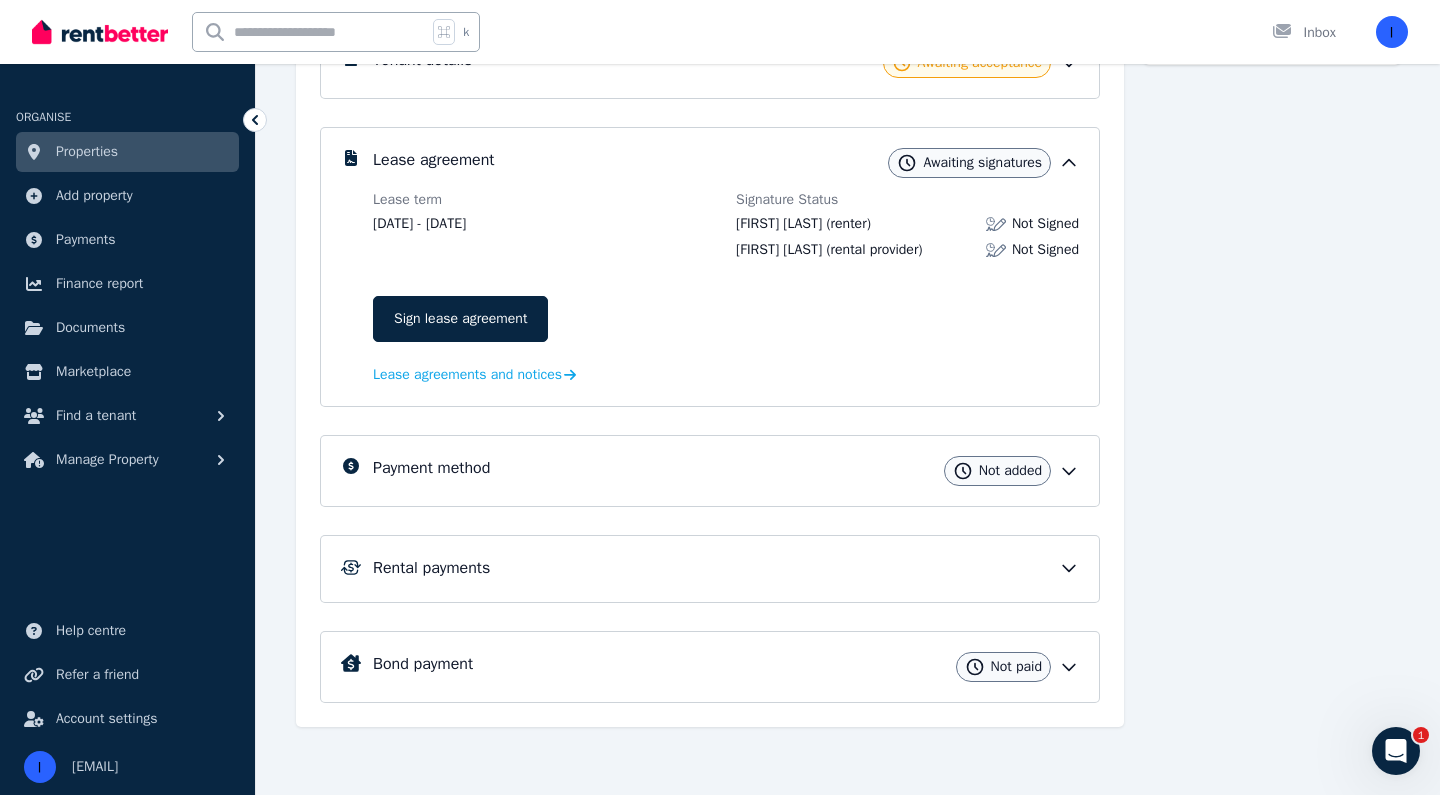 scroll, scrollTop: 339, scrollLeft: 0, axis: vertical 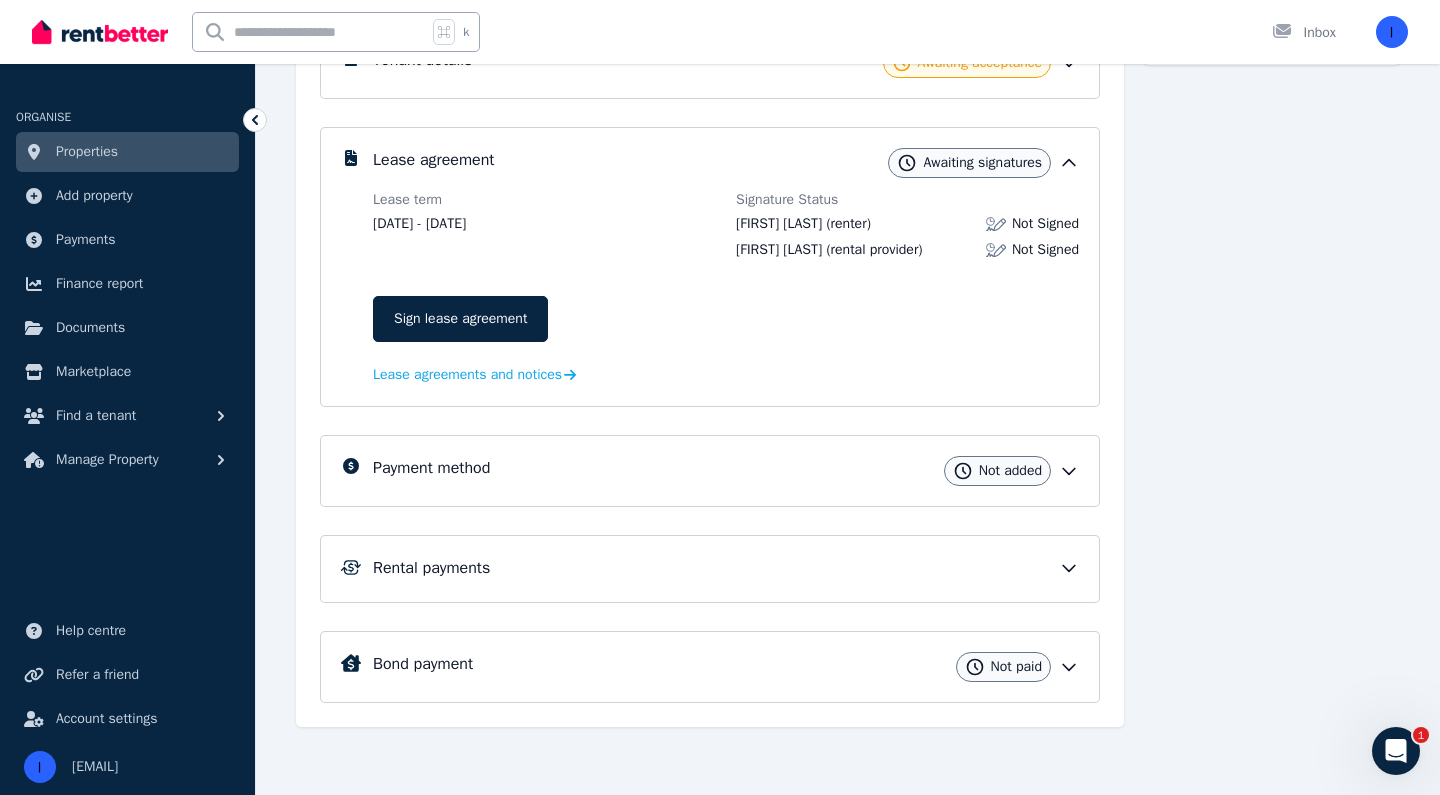 click on "Bond payment Not paid" at bounding box center [710, 667] 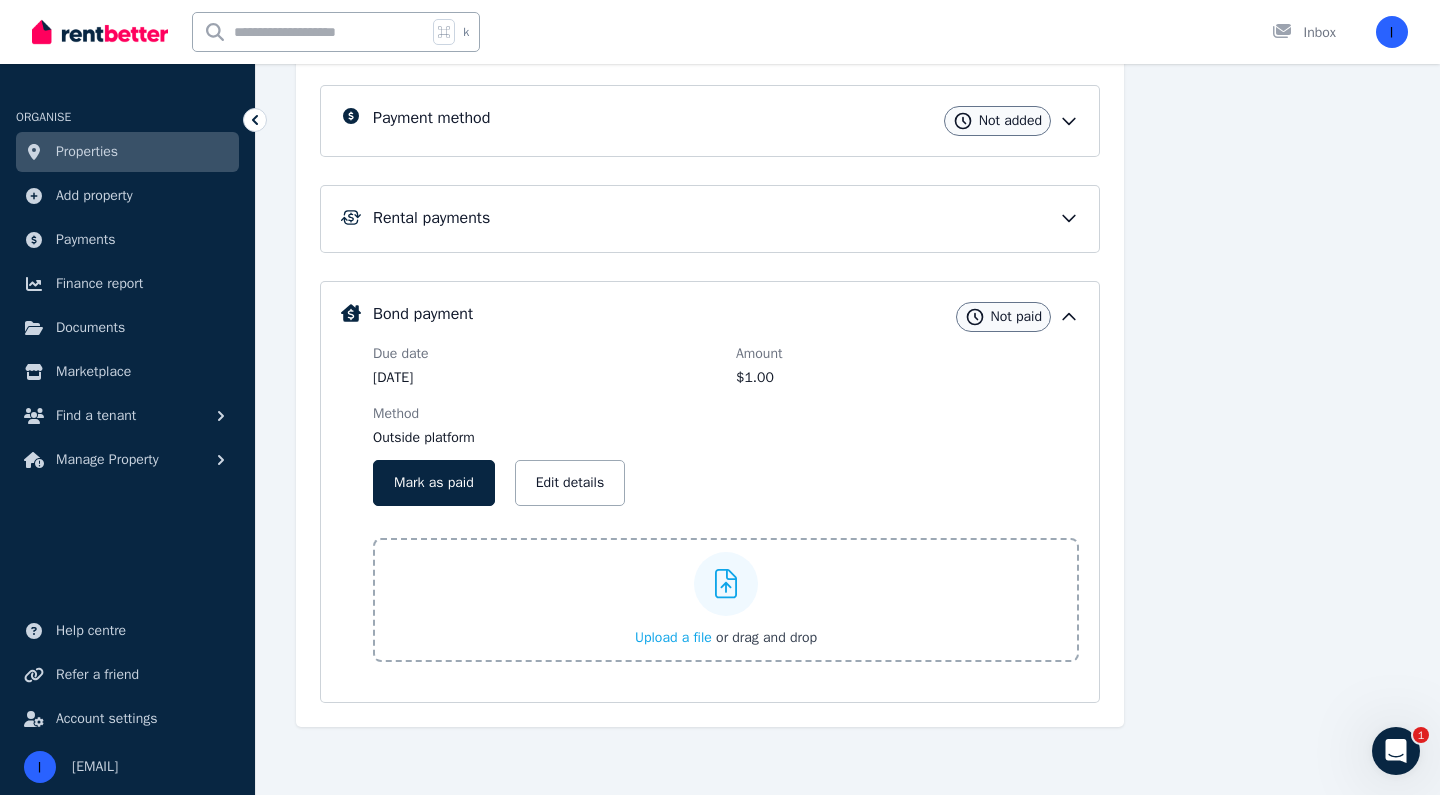 scroll, scrollTop: 689, scrollLeft: 0, axis: vertical 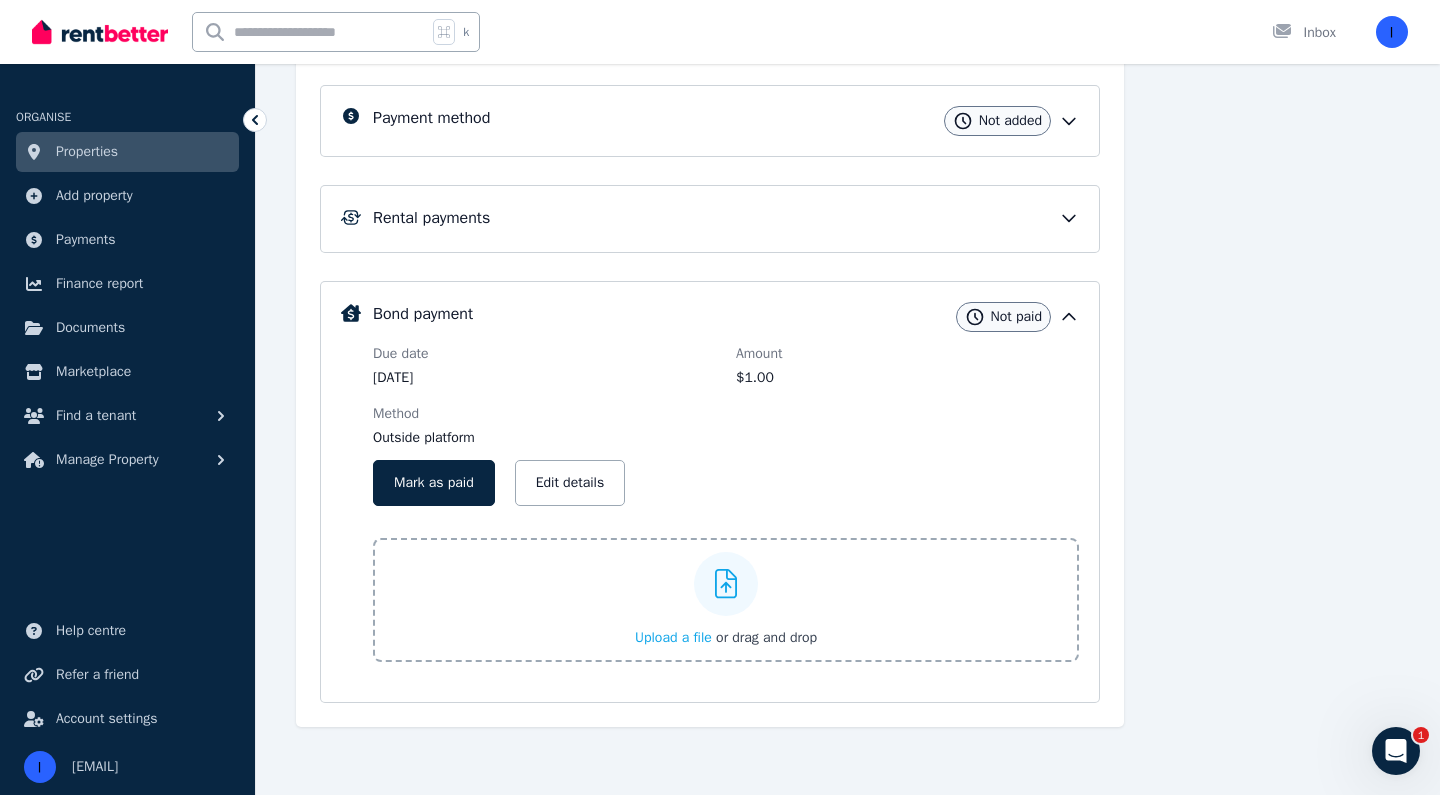 click on "Upload a file   or drag and drop" at bounding box center (726, 600) 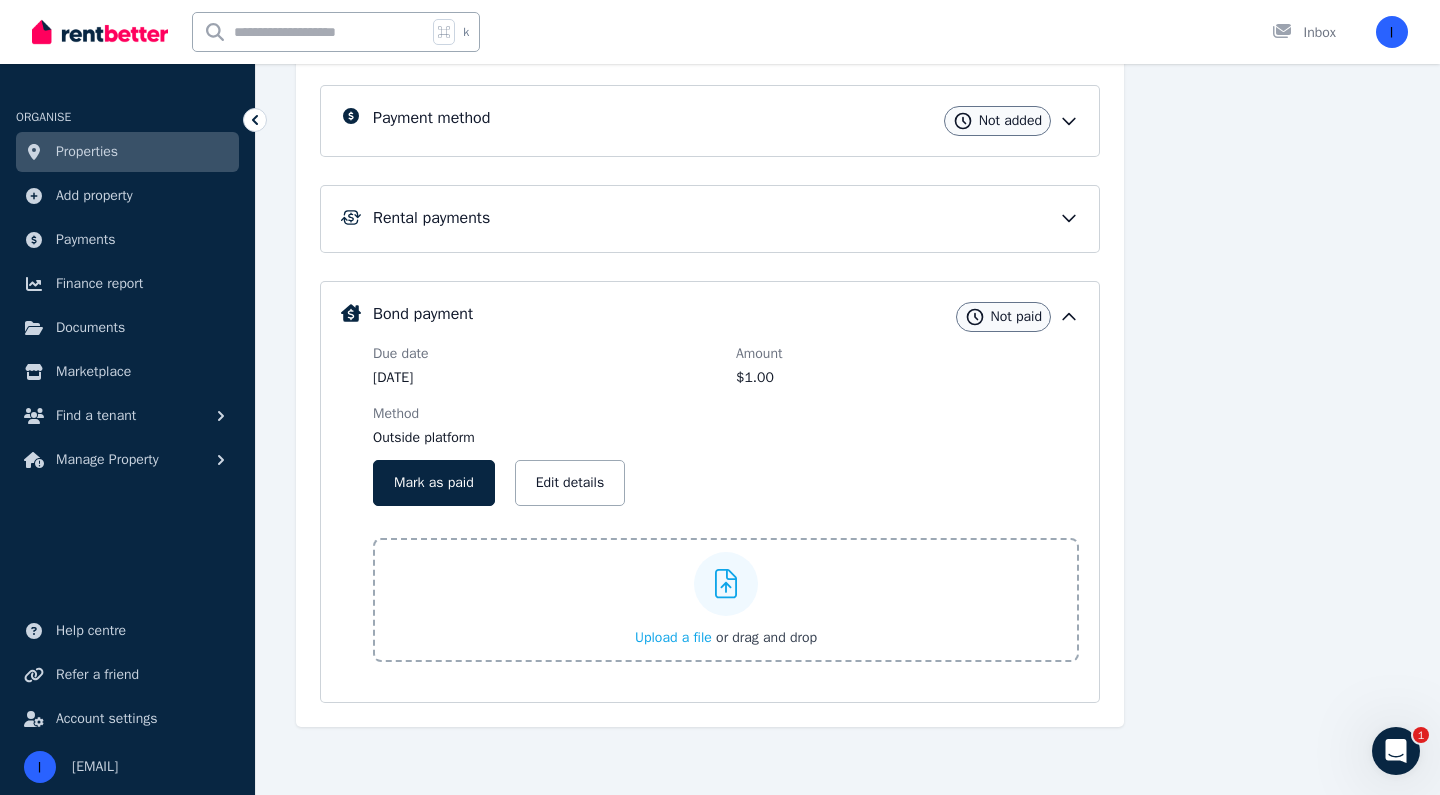 click on "$1.00" at bounding box center (907, 378) 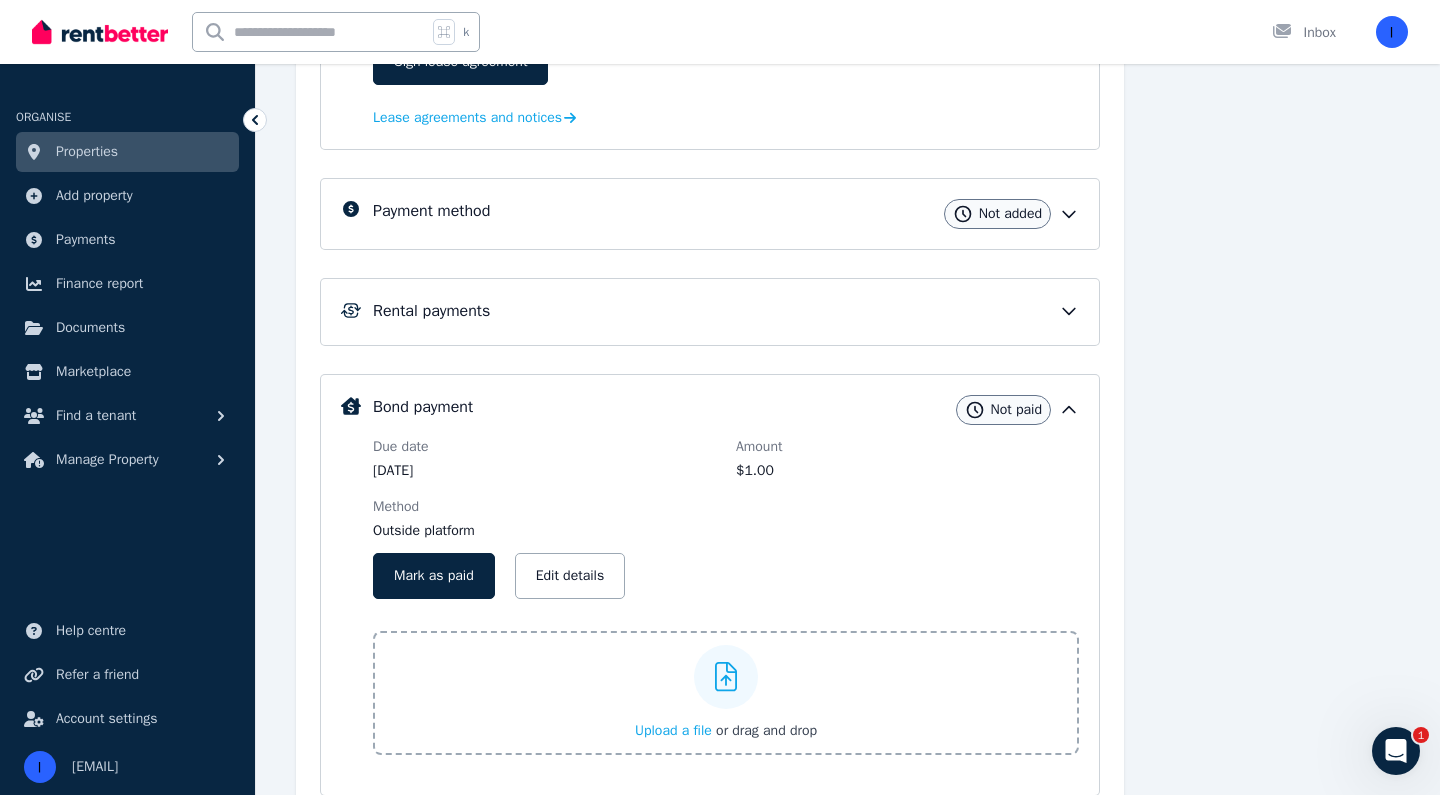 scroll, scrollTop: 590, scrollLeft: 0, axis: vertical 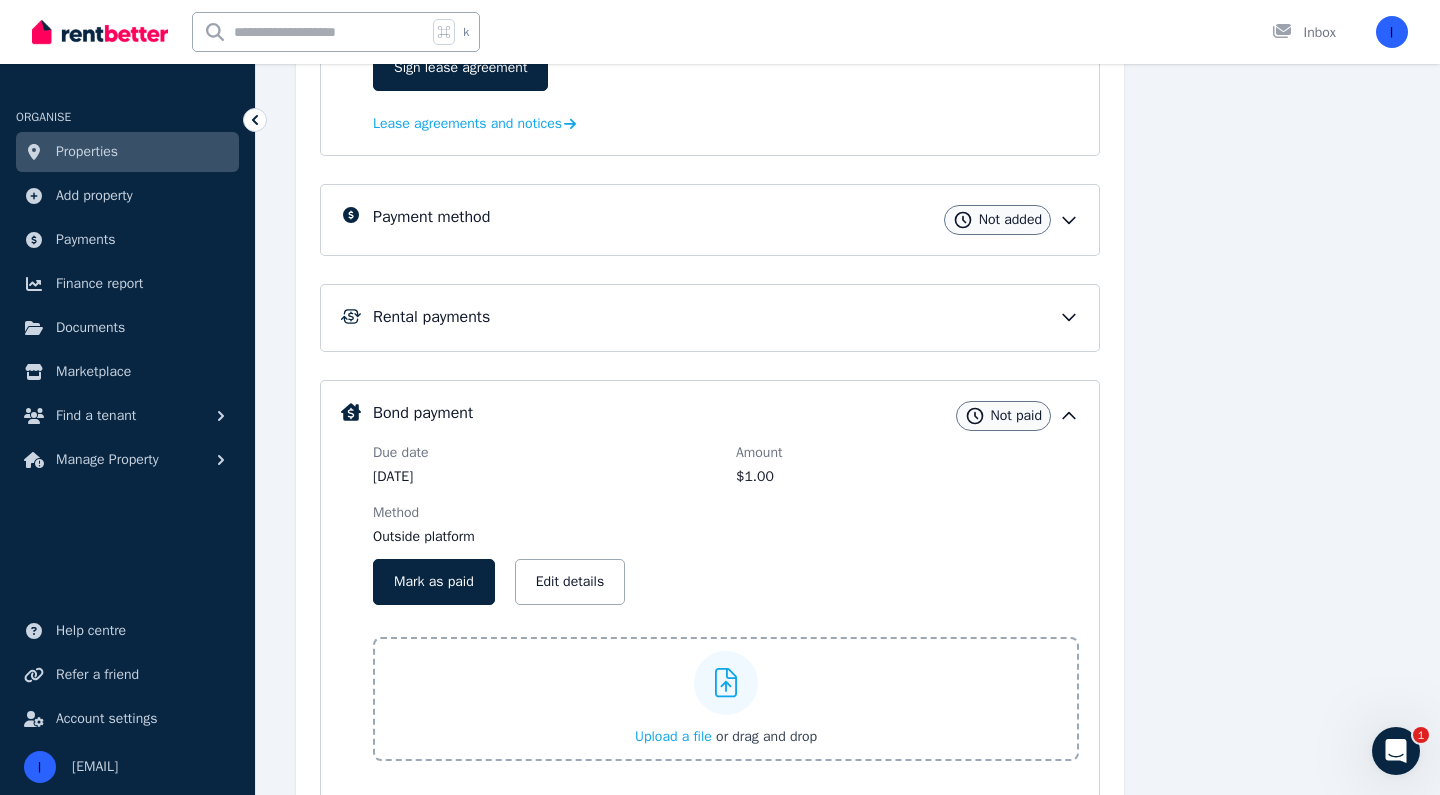click on "Rental payments" at bounding box center (726, 317) 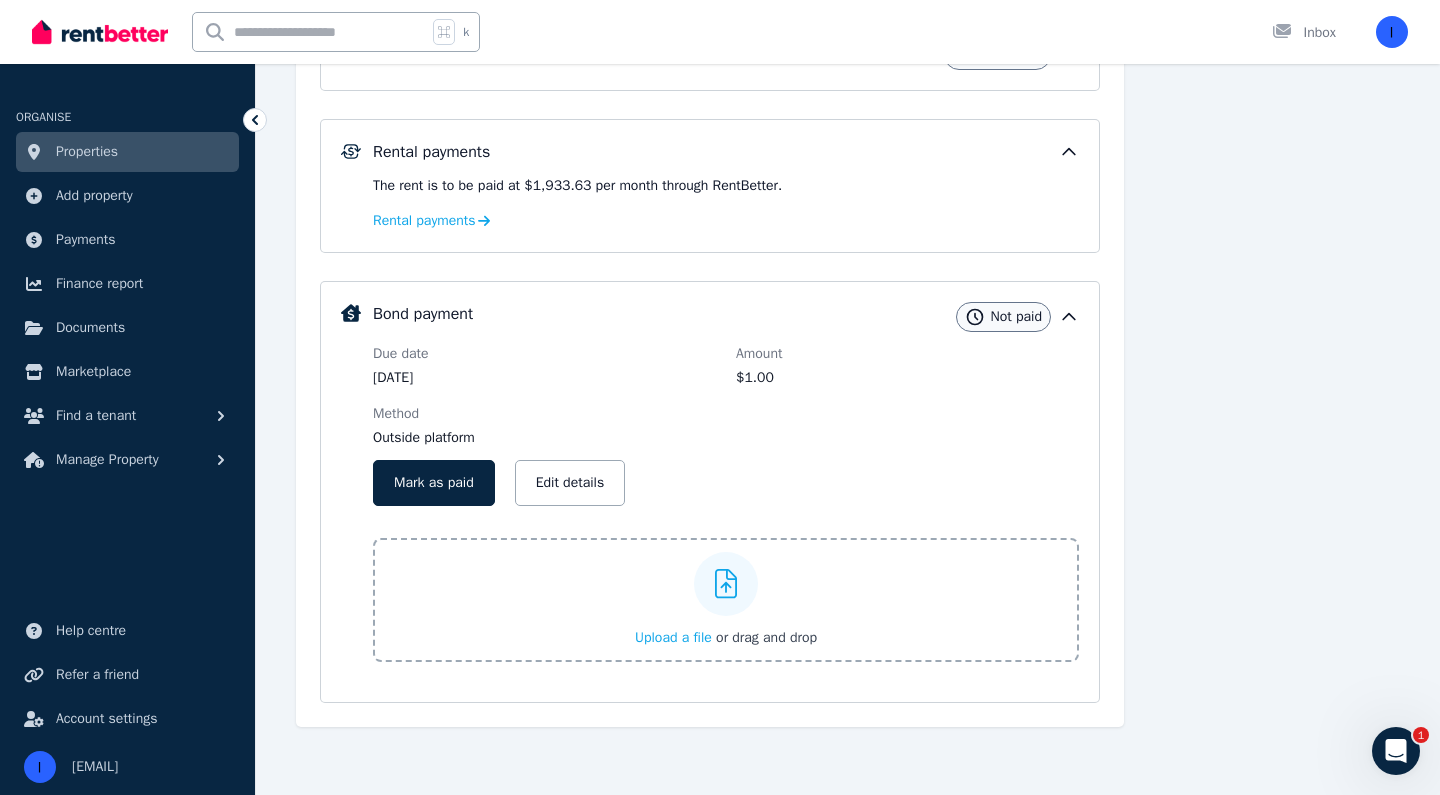 scroll, scrollTop: 755, scrollLeft: 0, axis: vertical 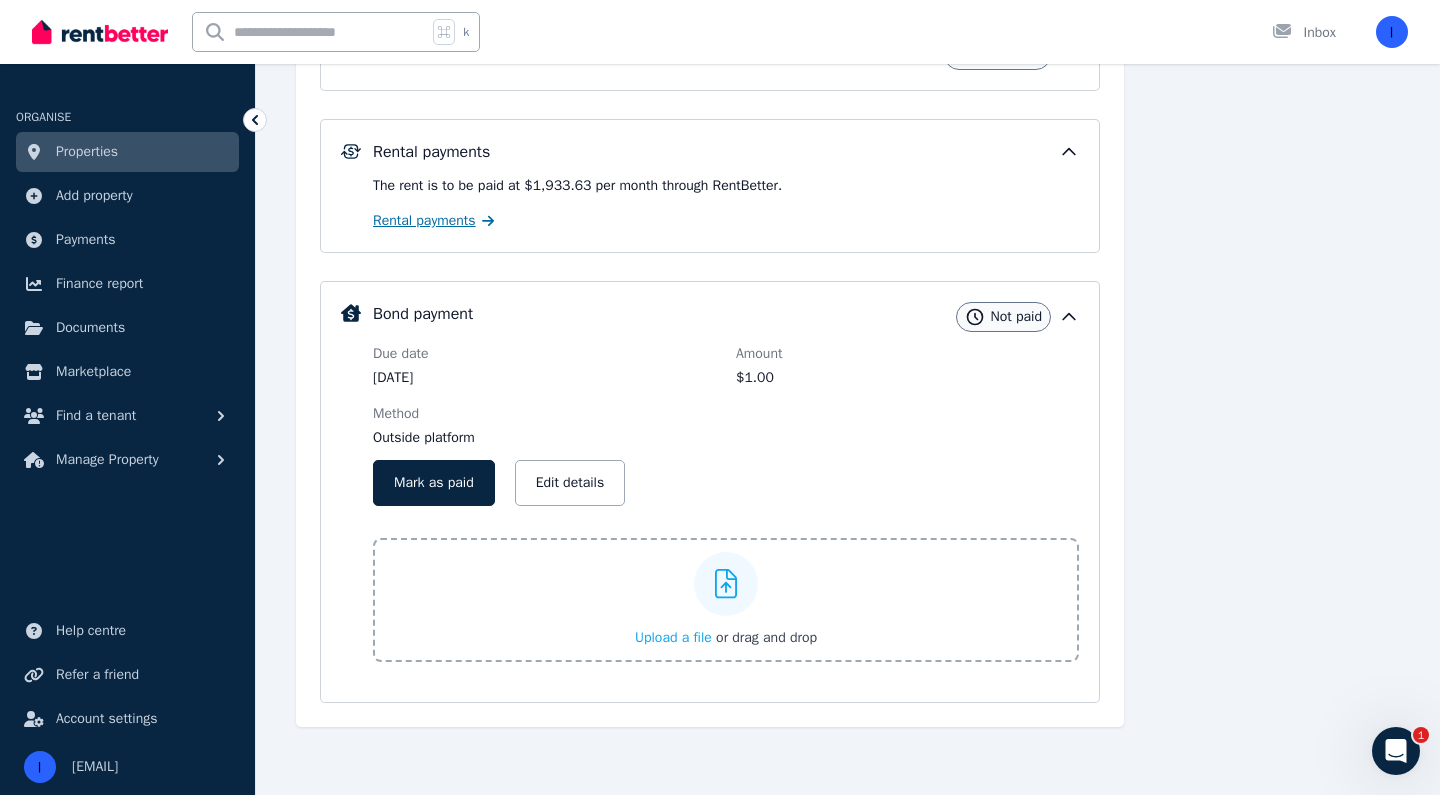 click on "Rental payments" at bounding box center (424, 221) 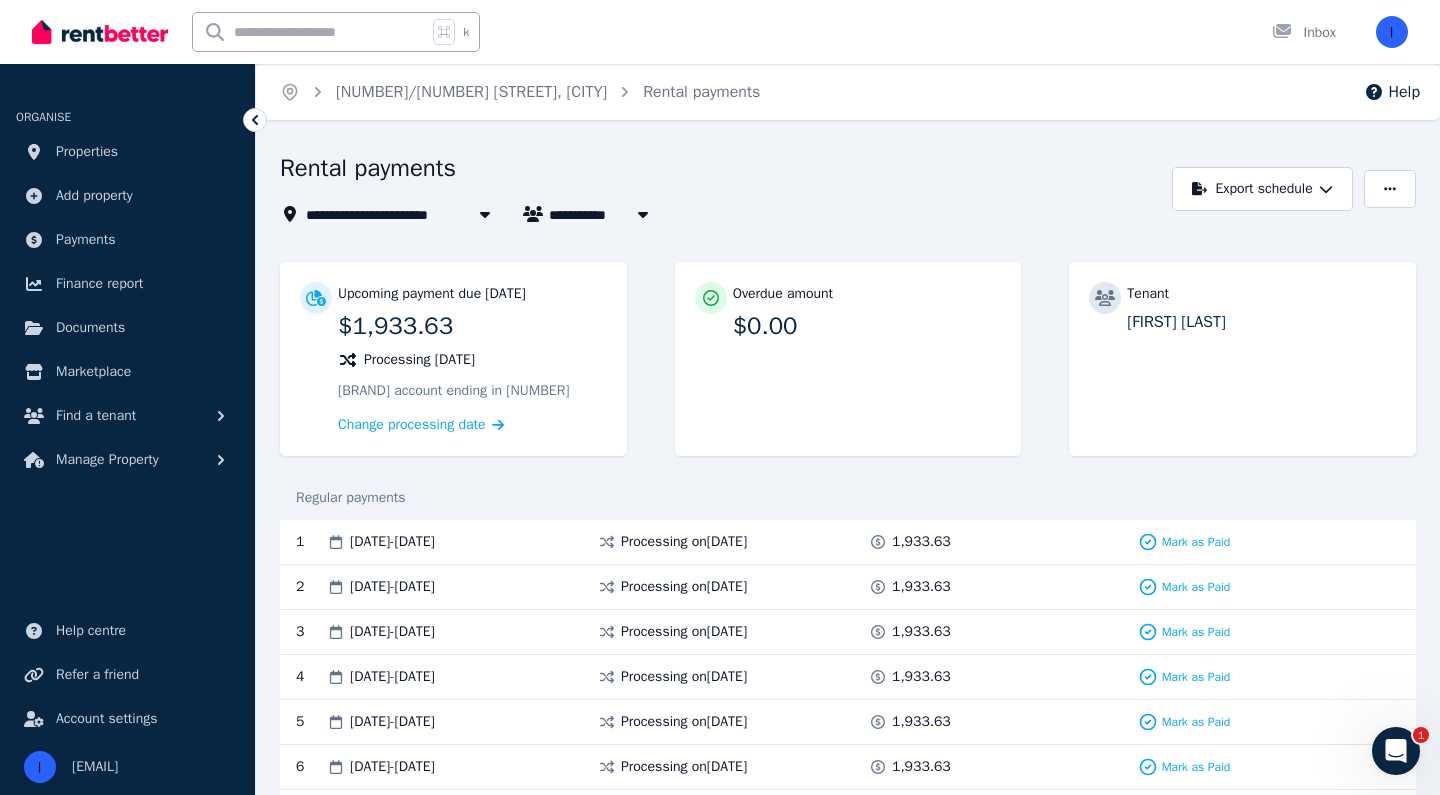 scroll, scrollTop: 0, scrollLeft: 0, axis: both 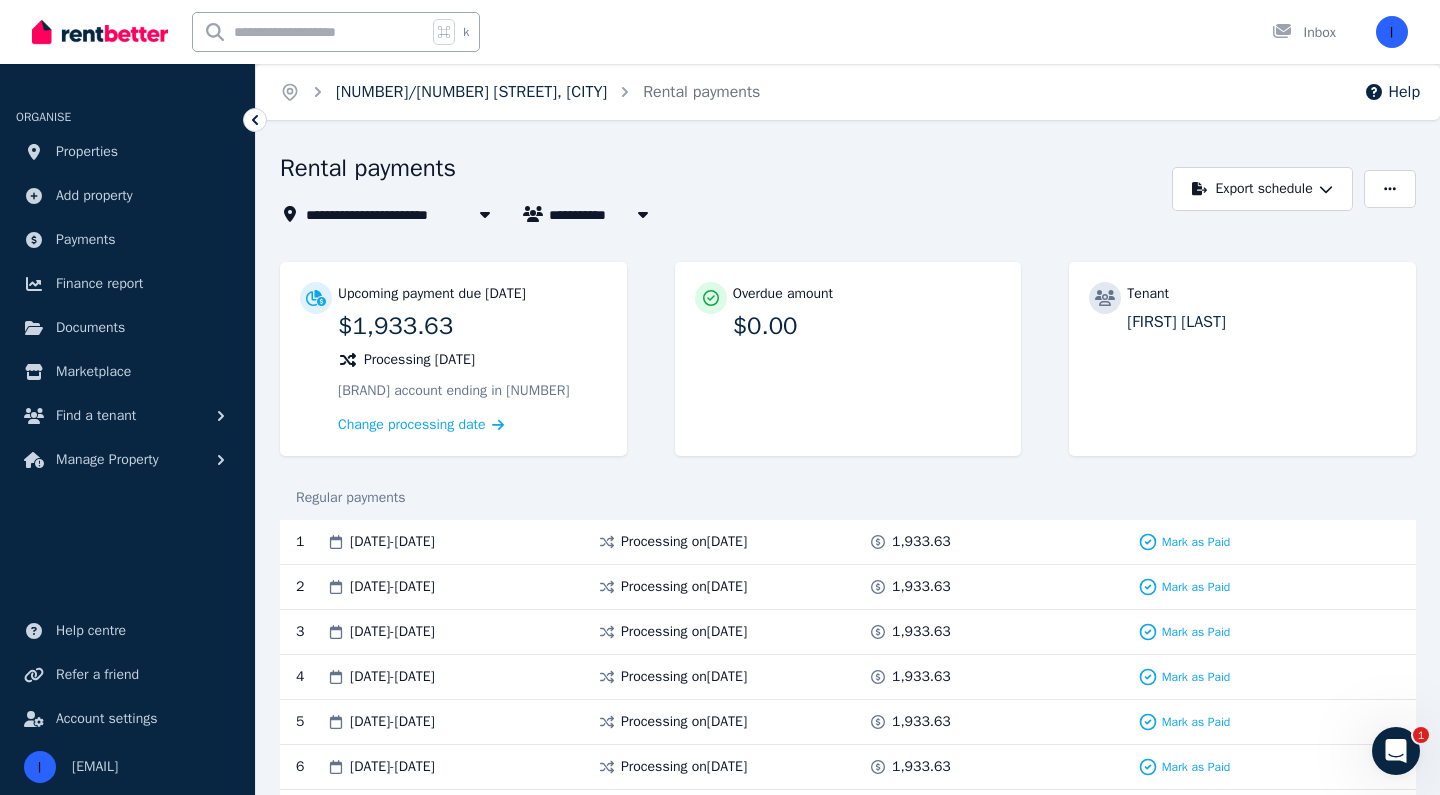 click on "[NUMBER]/[NUMBER] [STREET], [CITY]" at bounding box center [471, 92] 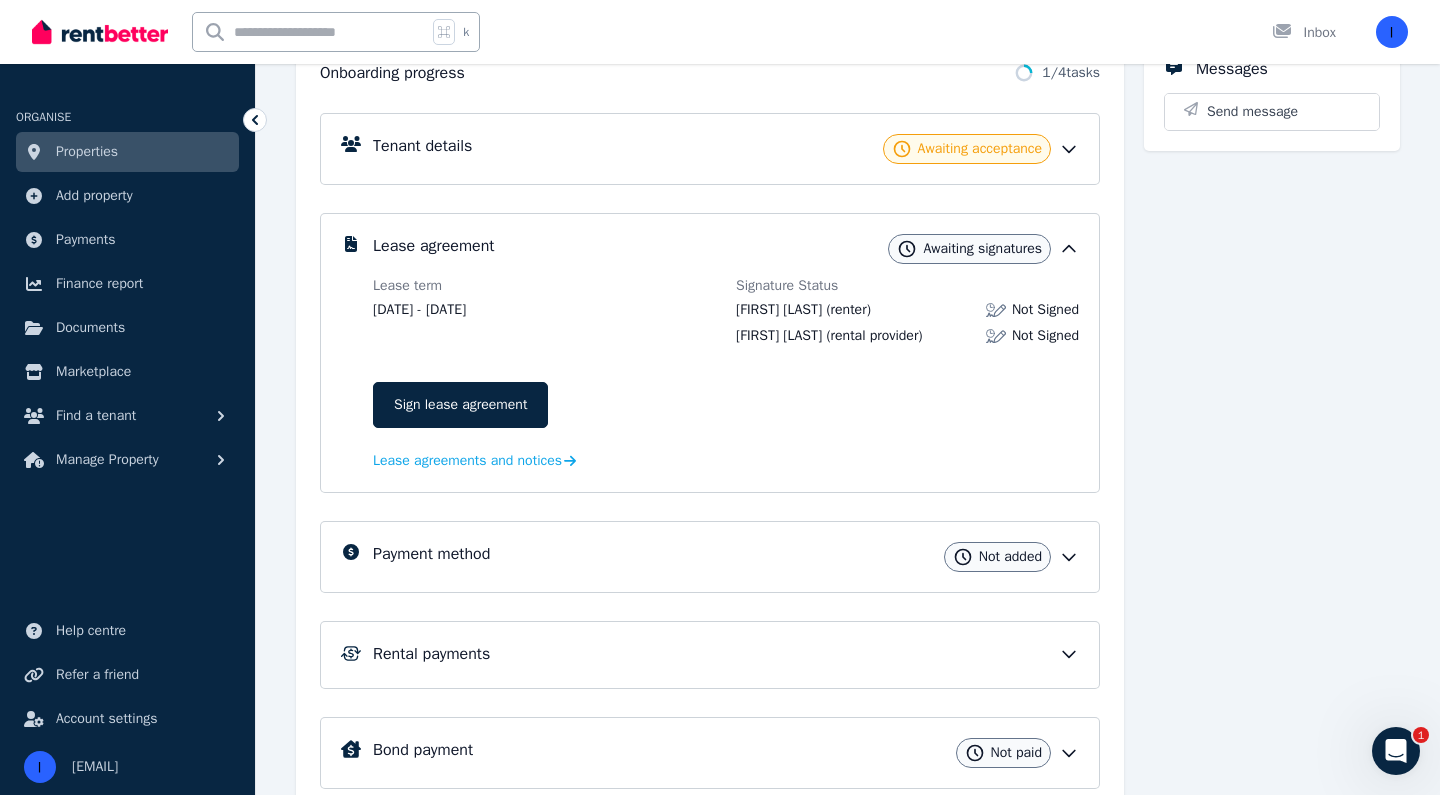 scroll, scrollTop: 246, scrollLeft: 0, axis: vertical 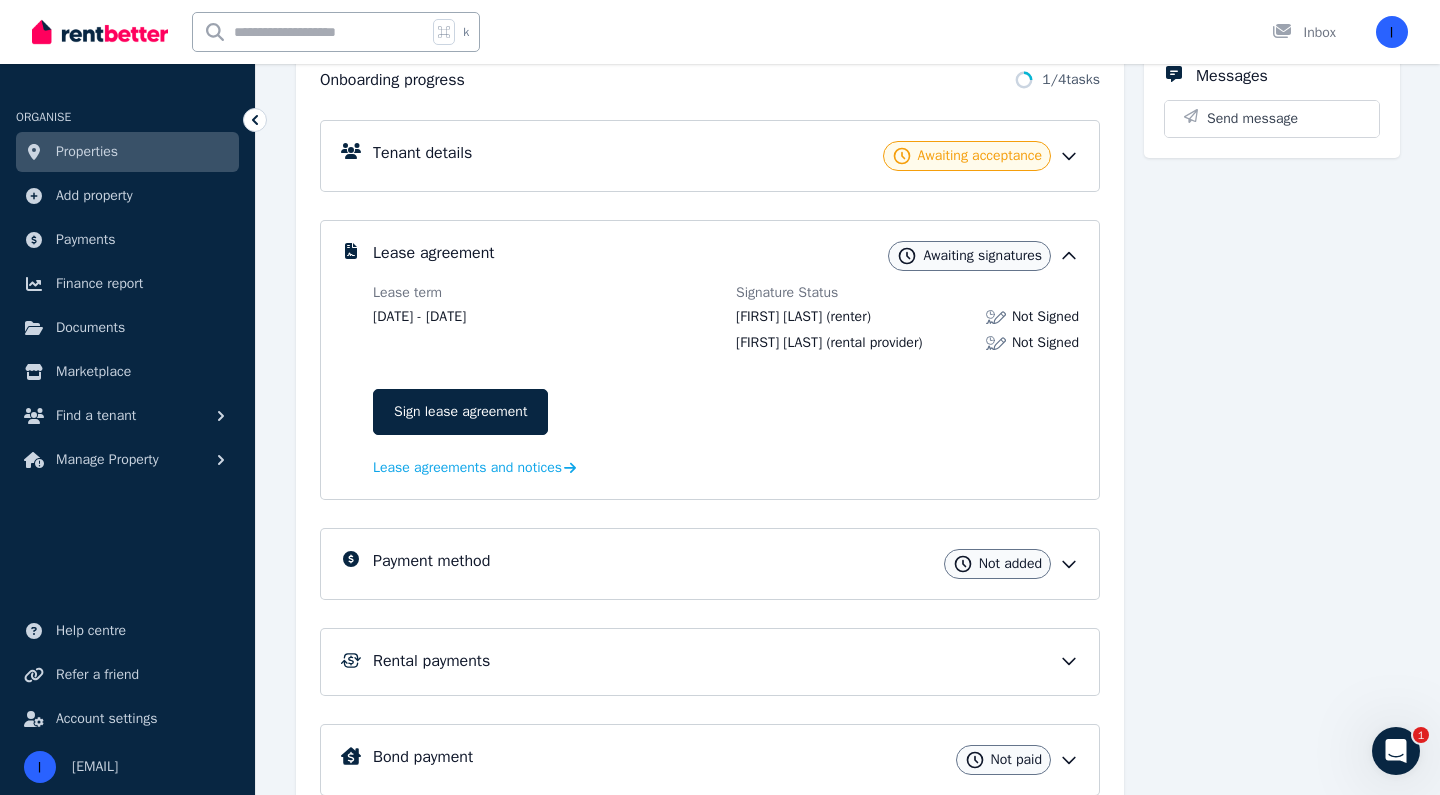 click on "Tenant details Awaiting acceptance" at bounding box center [710, 156] 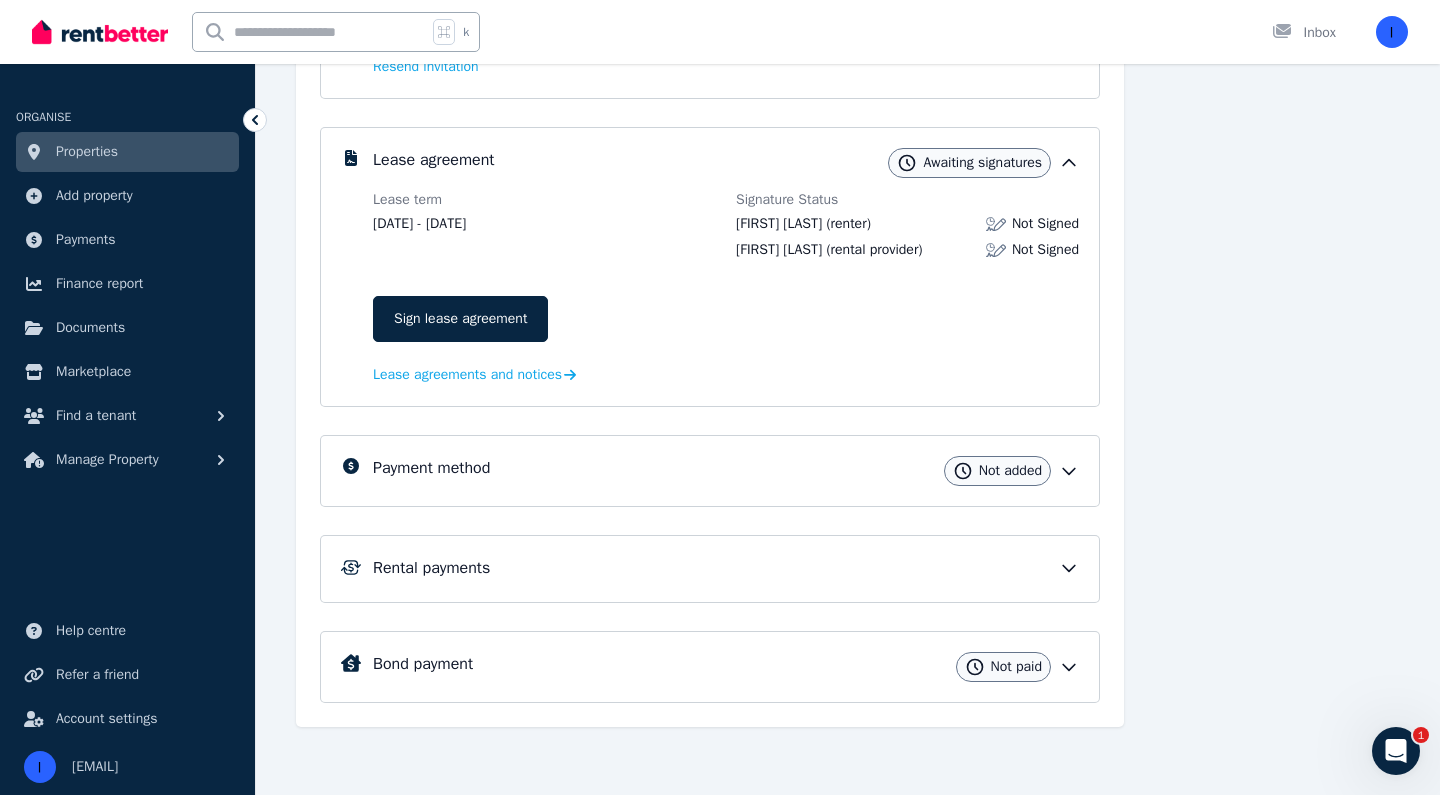 scroll, scrollTop: 497, scrollLeft: 0, axis: vertical 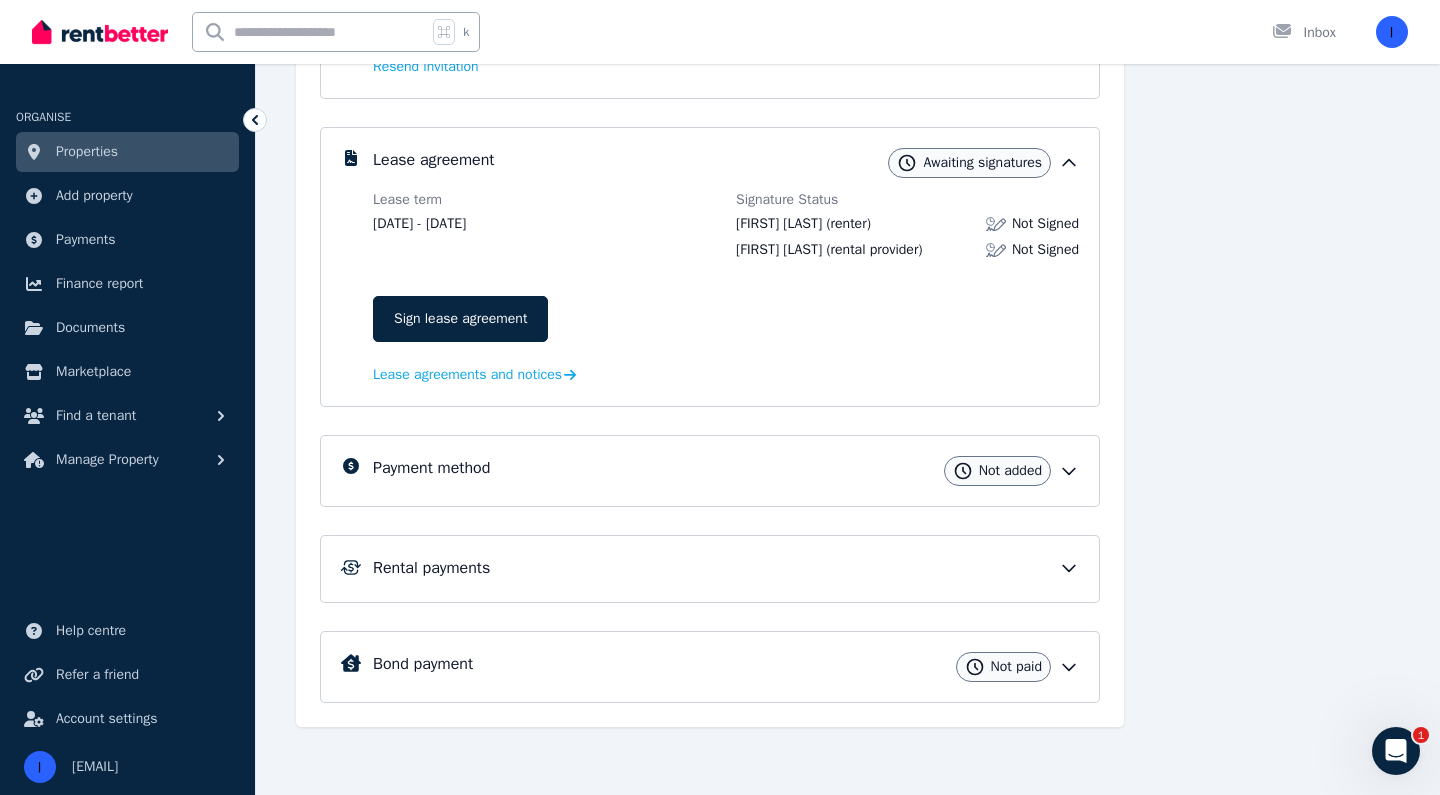 click 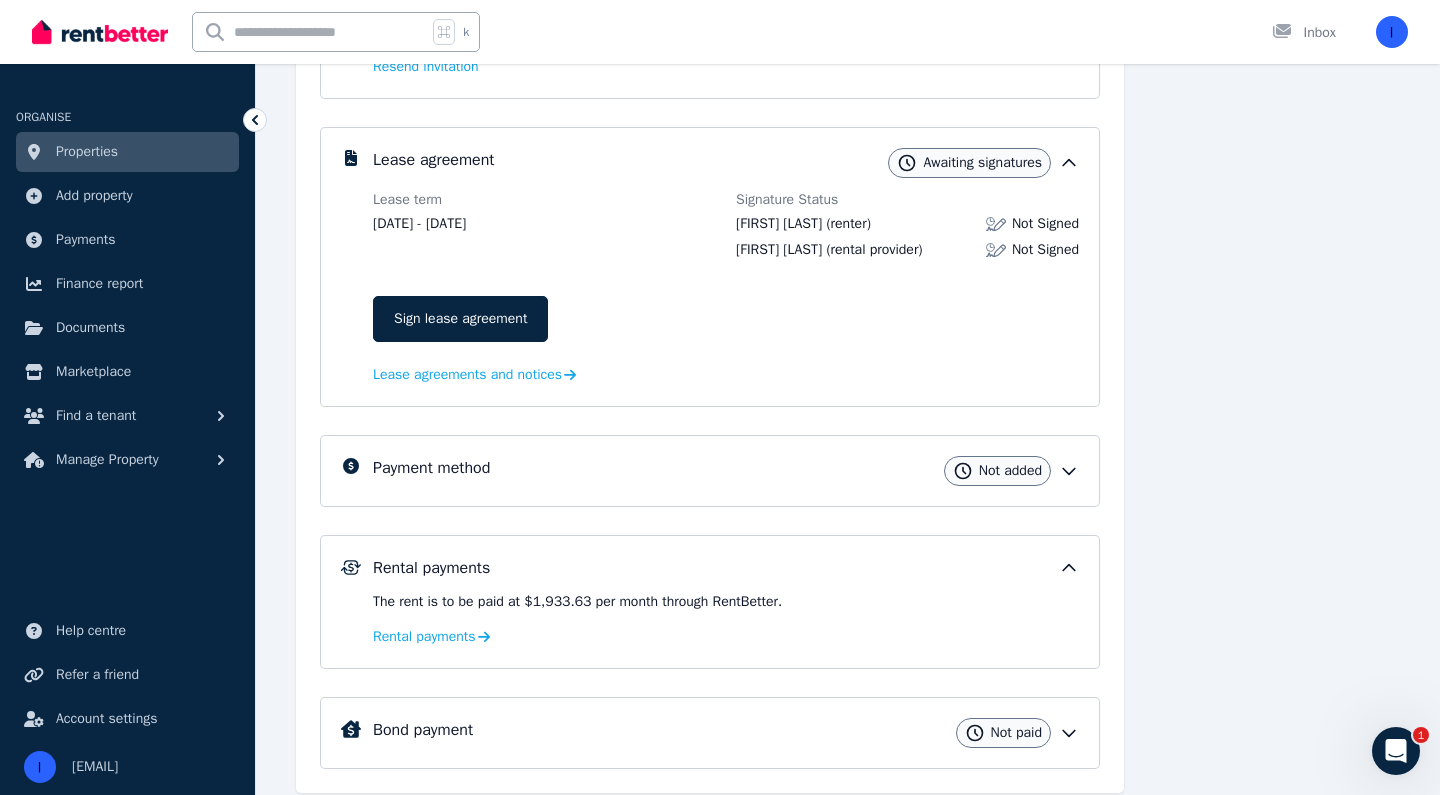 click 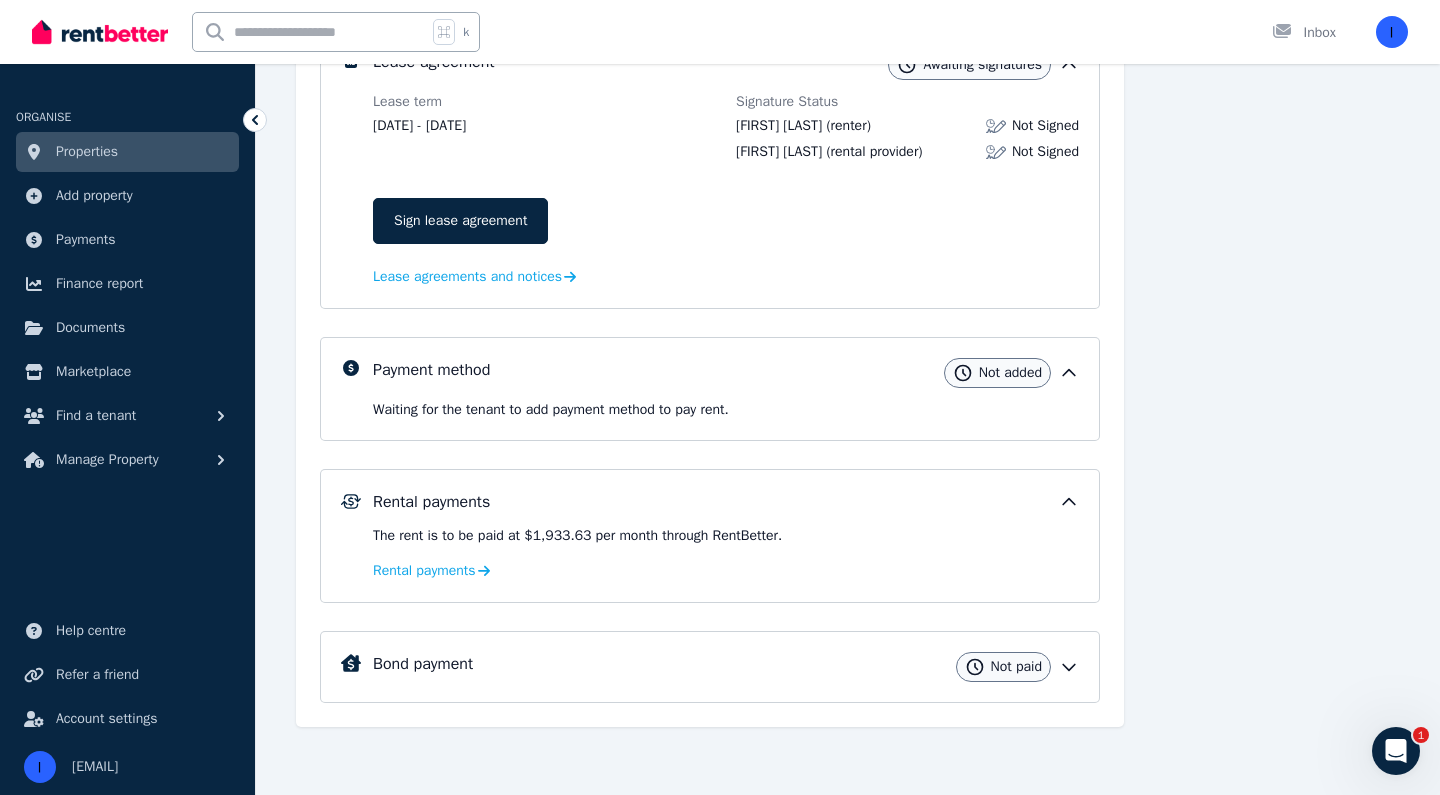 scroll, scrollTop: 595, scrollLeft: 0, axis: vertical 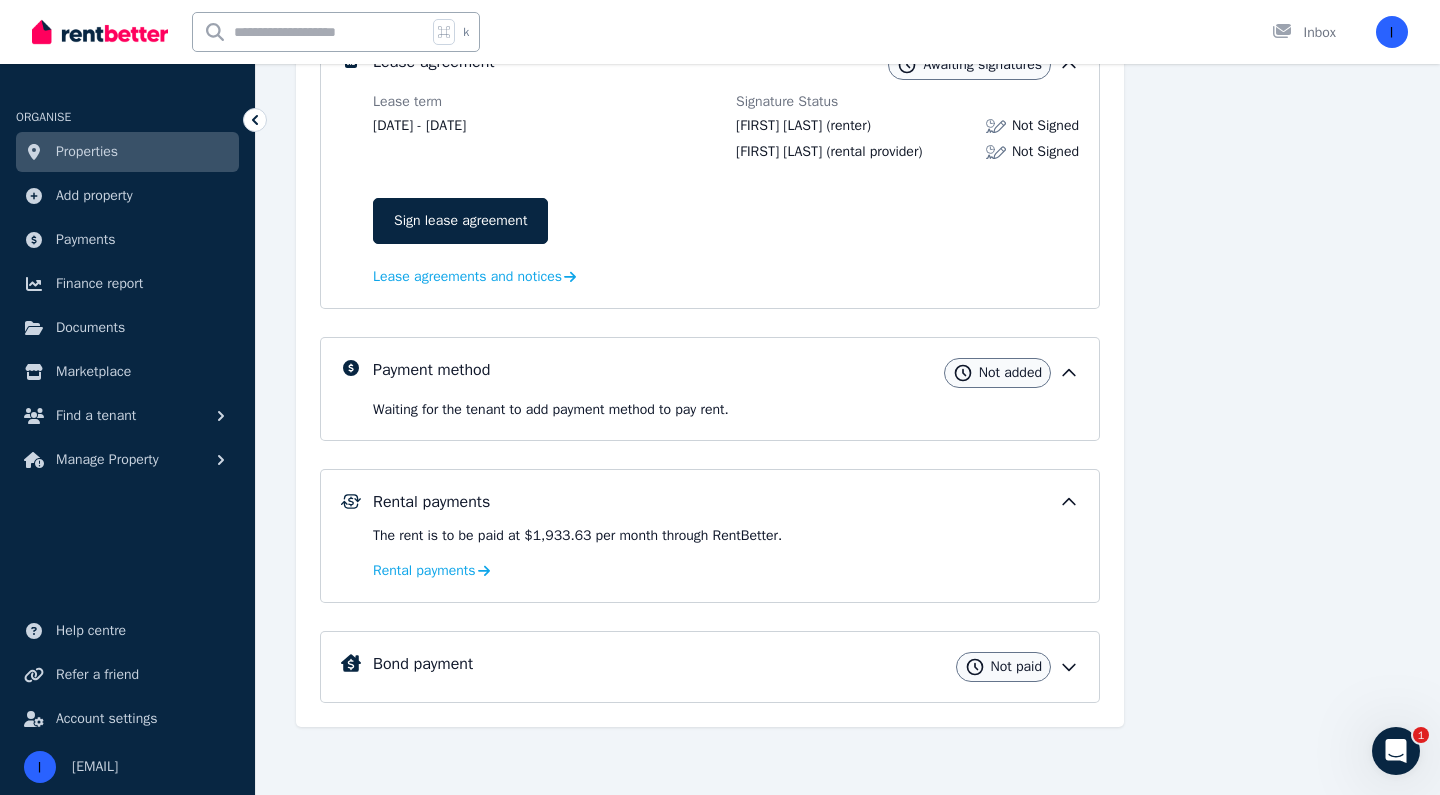 click on "Not added" at bounding box center (1010, 373) 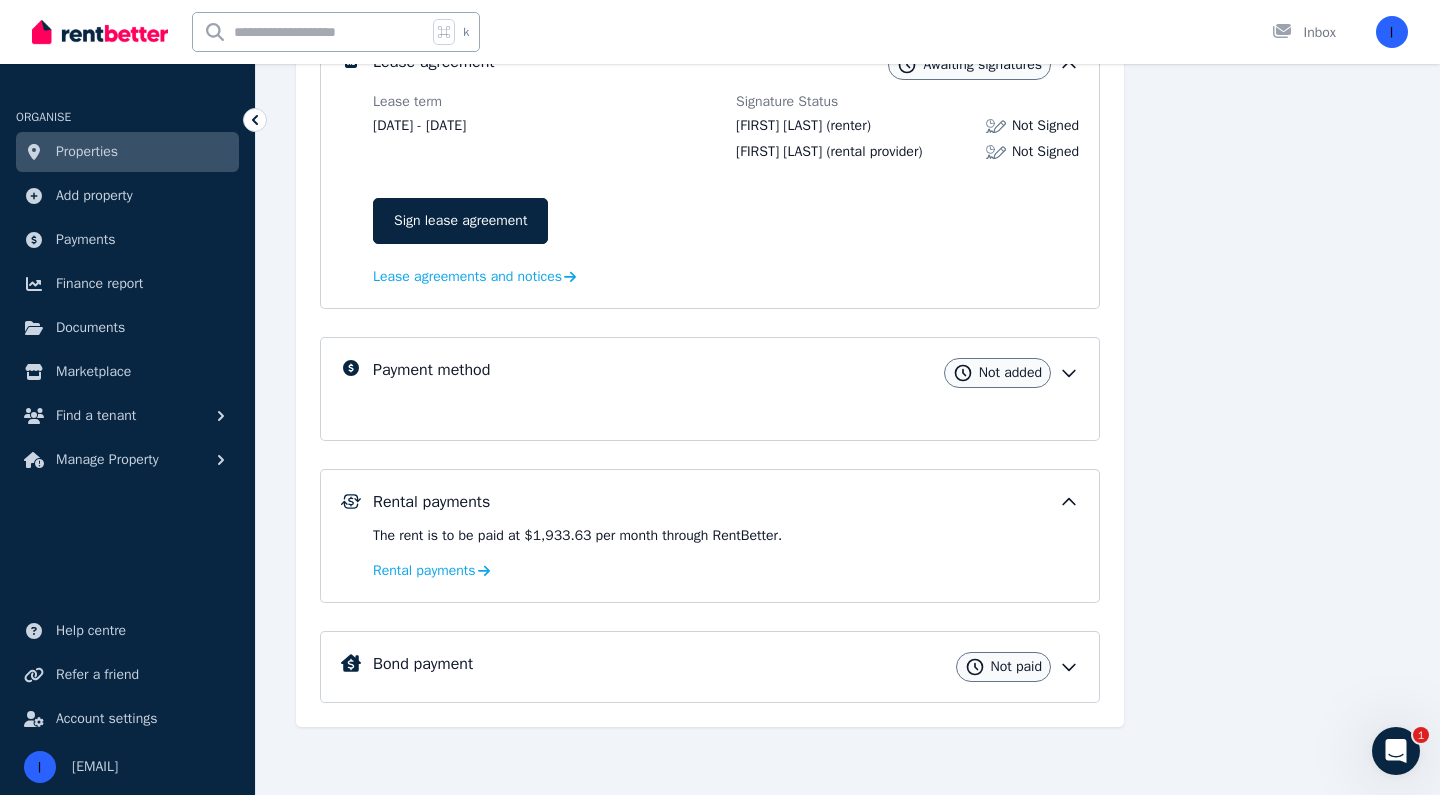 scroll, scrollTop: 563, scrollLeft: 0, axis: vertical 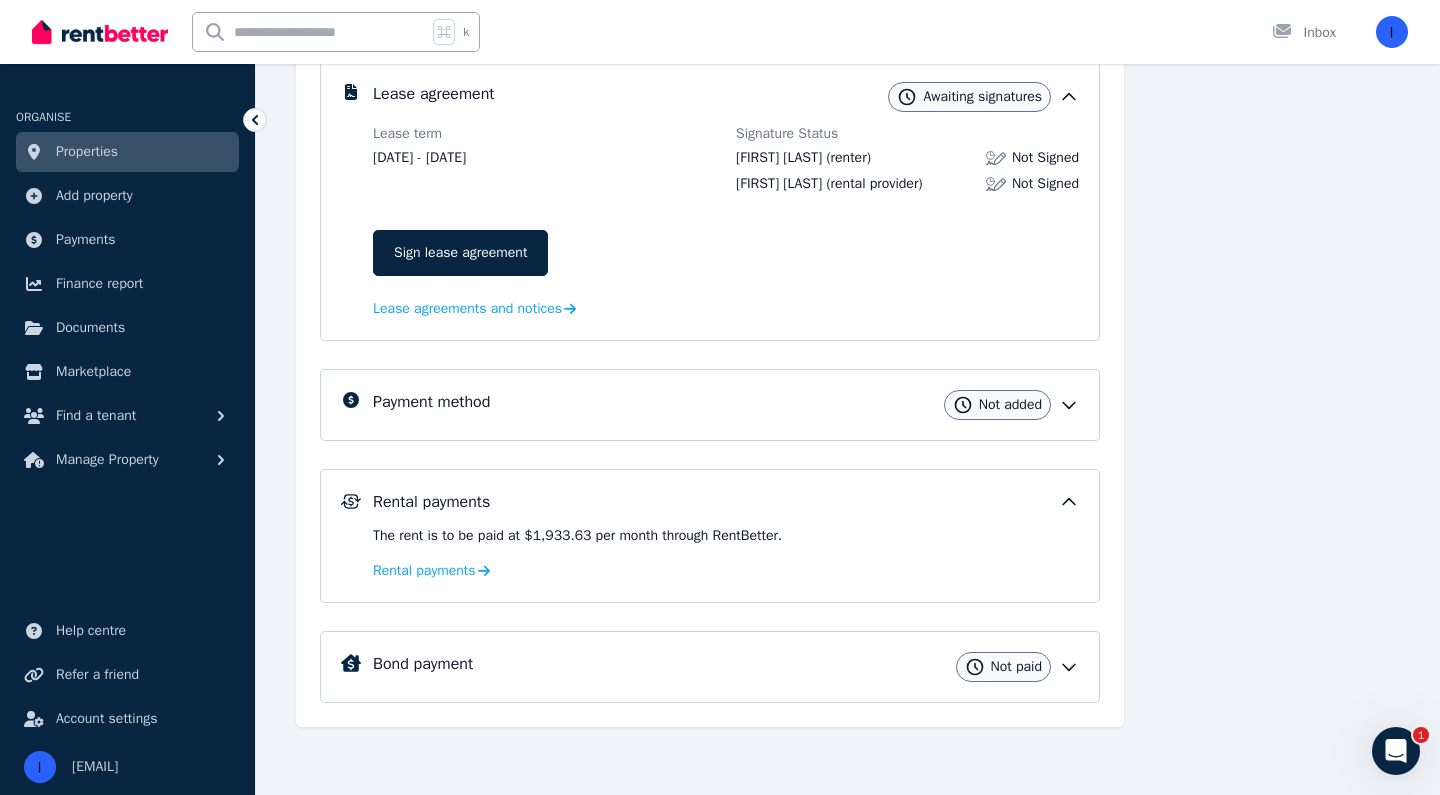click on "Payment method Not added" at bounding box center [710, 405] 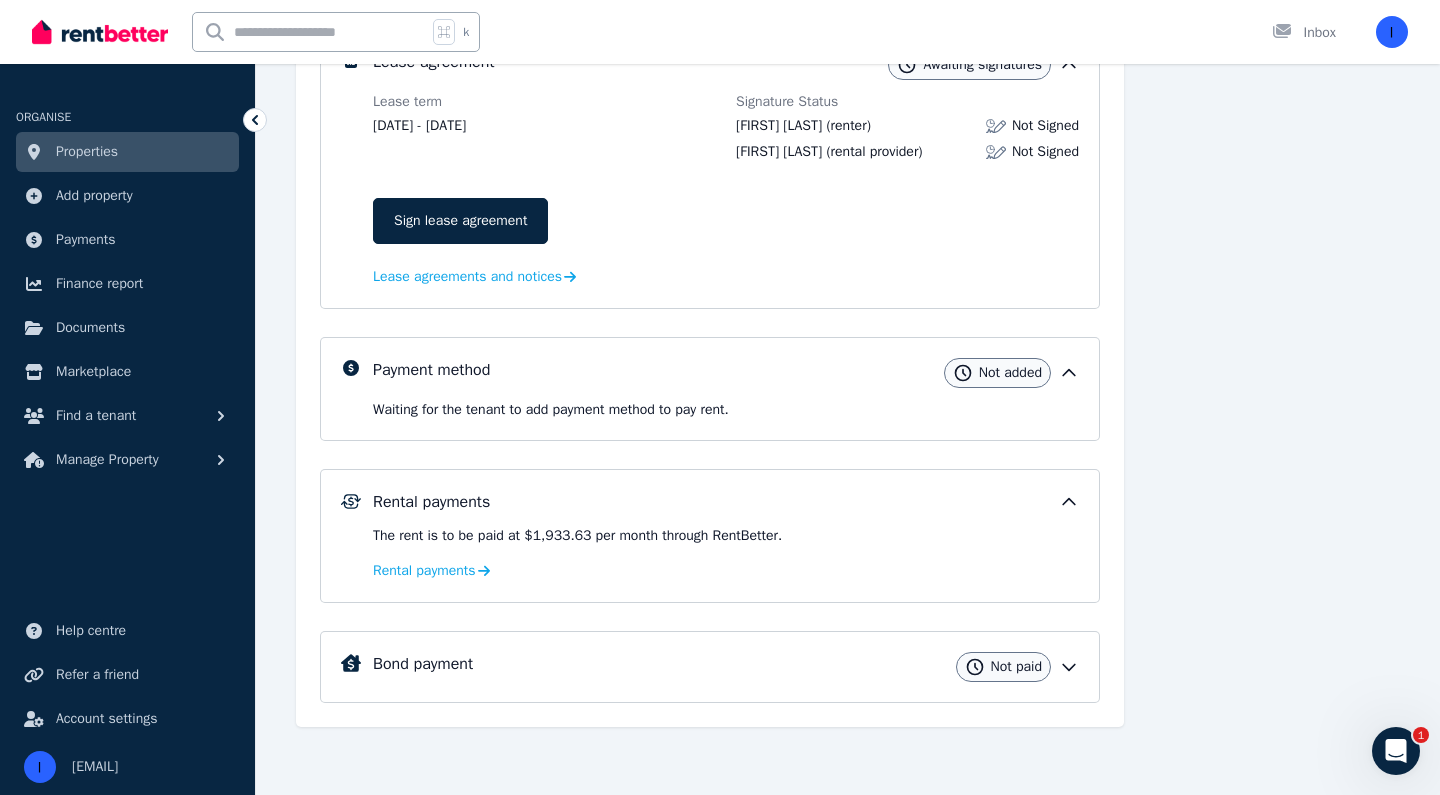 scroll, scrollTop: 595, scrollLeft: 0, axis: vertical 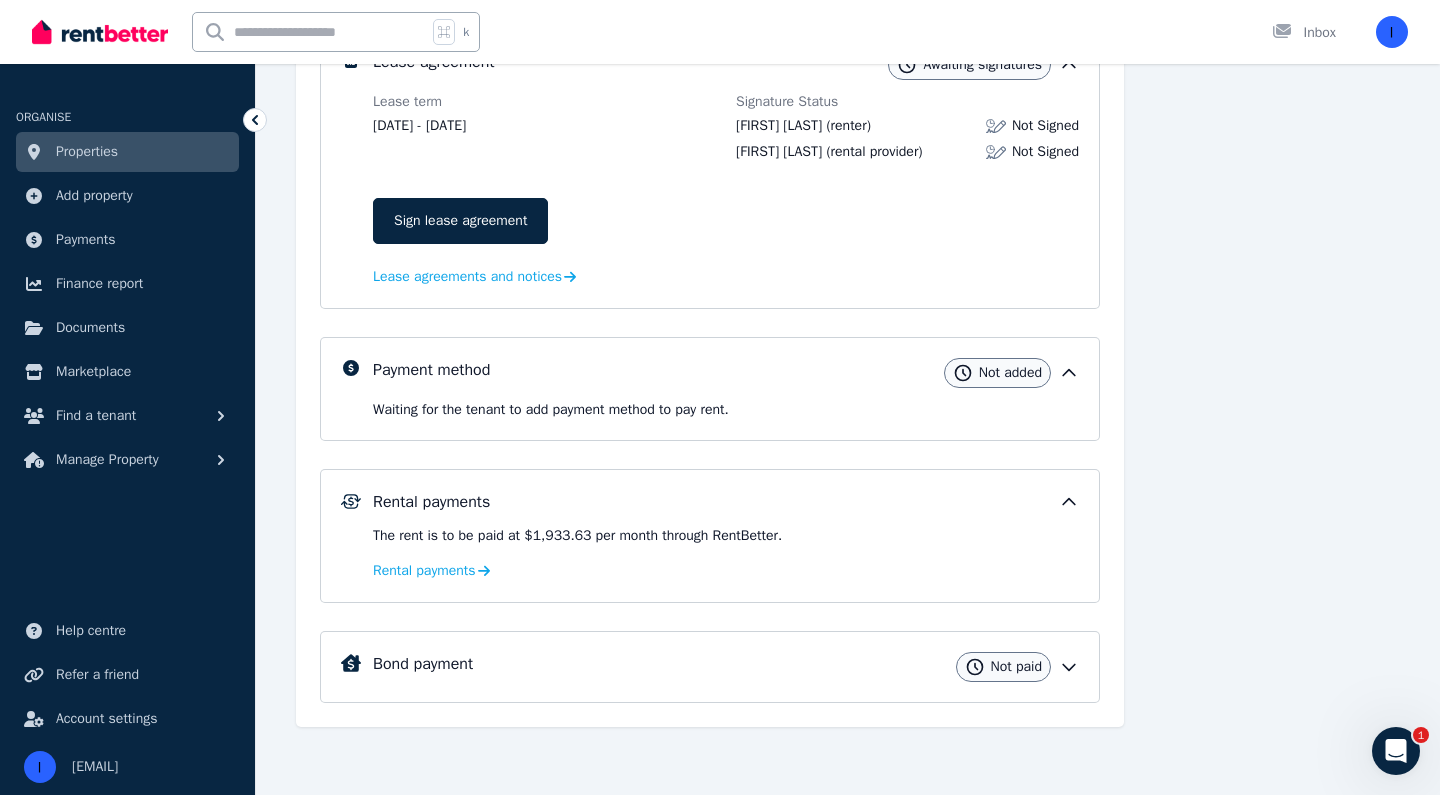 click 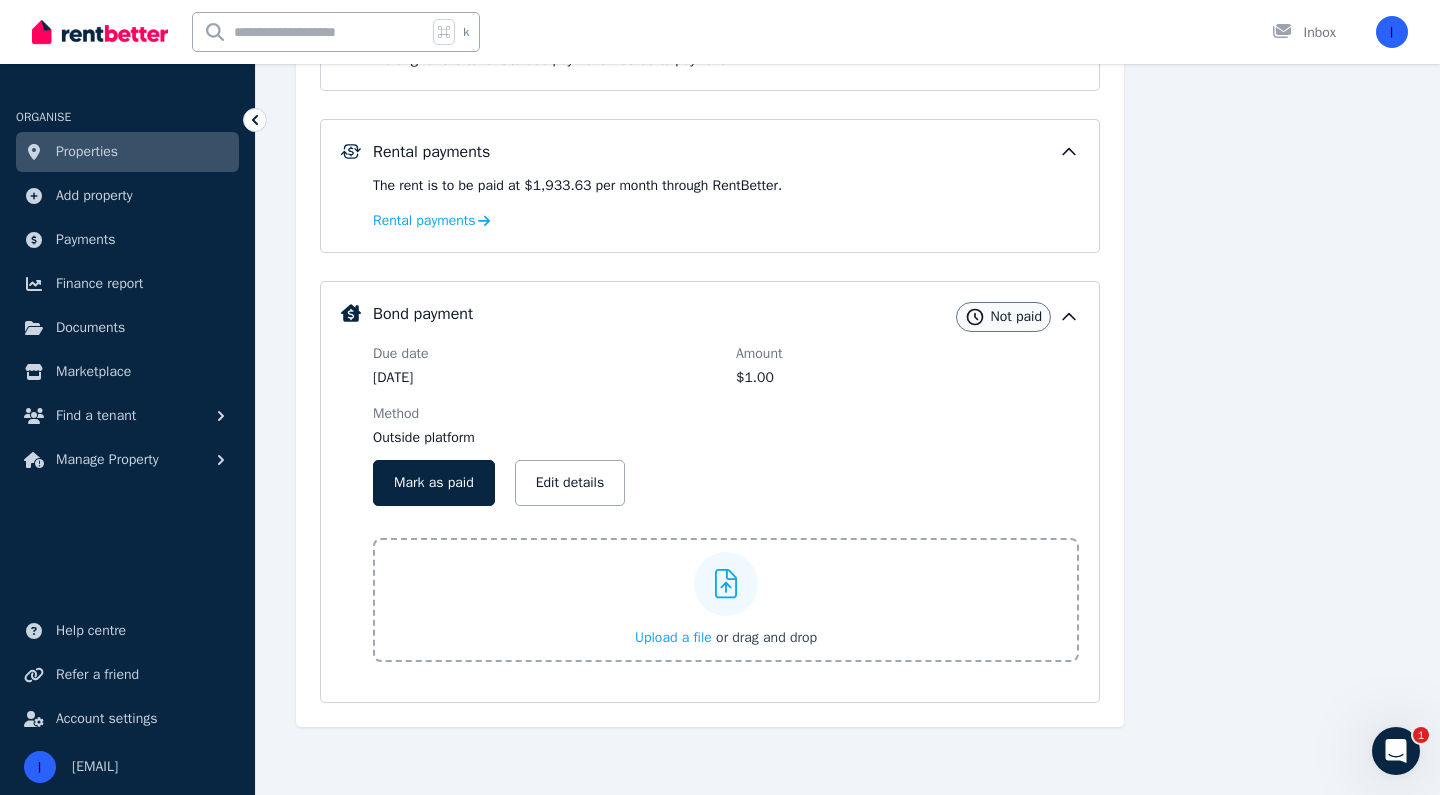 scroll, scrollTop: 945, scrollLeft: 0, axis: vertical 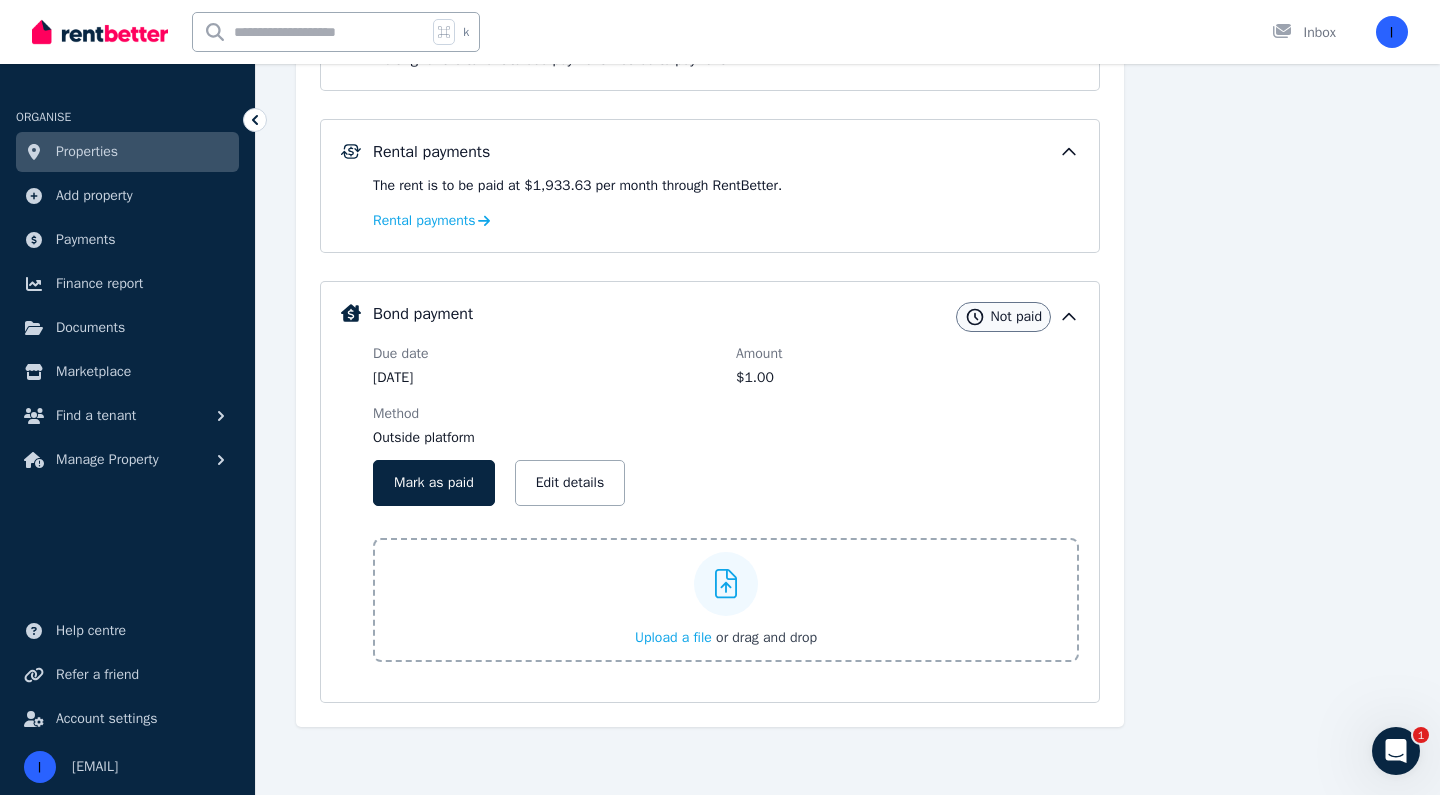 click on "Due date" at bounding box center (544, 354) 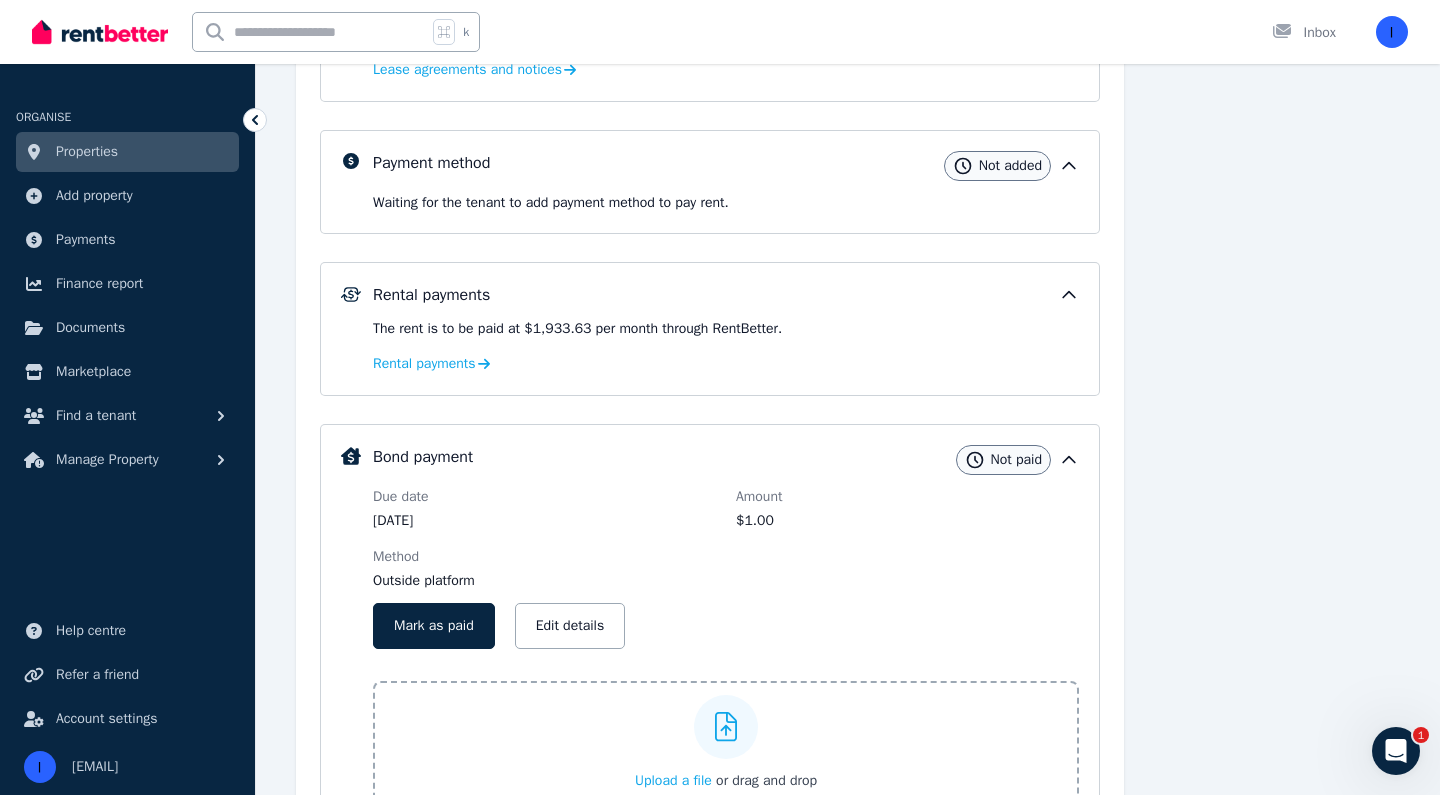 scroll, scrollTop: 792, scrollLeft: 0, axis: vertical 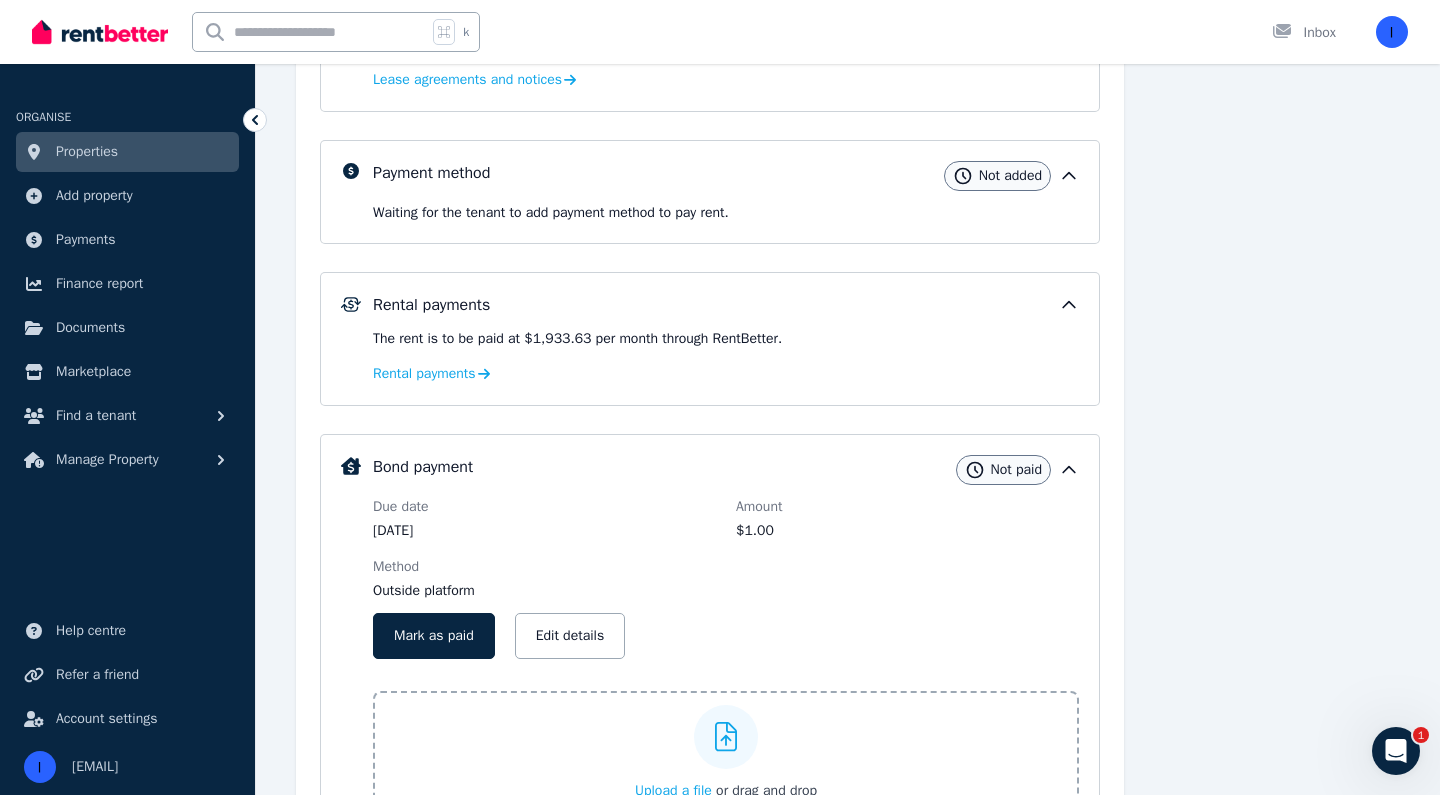 click on "Rental payments" at bounding box center (726, 373) 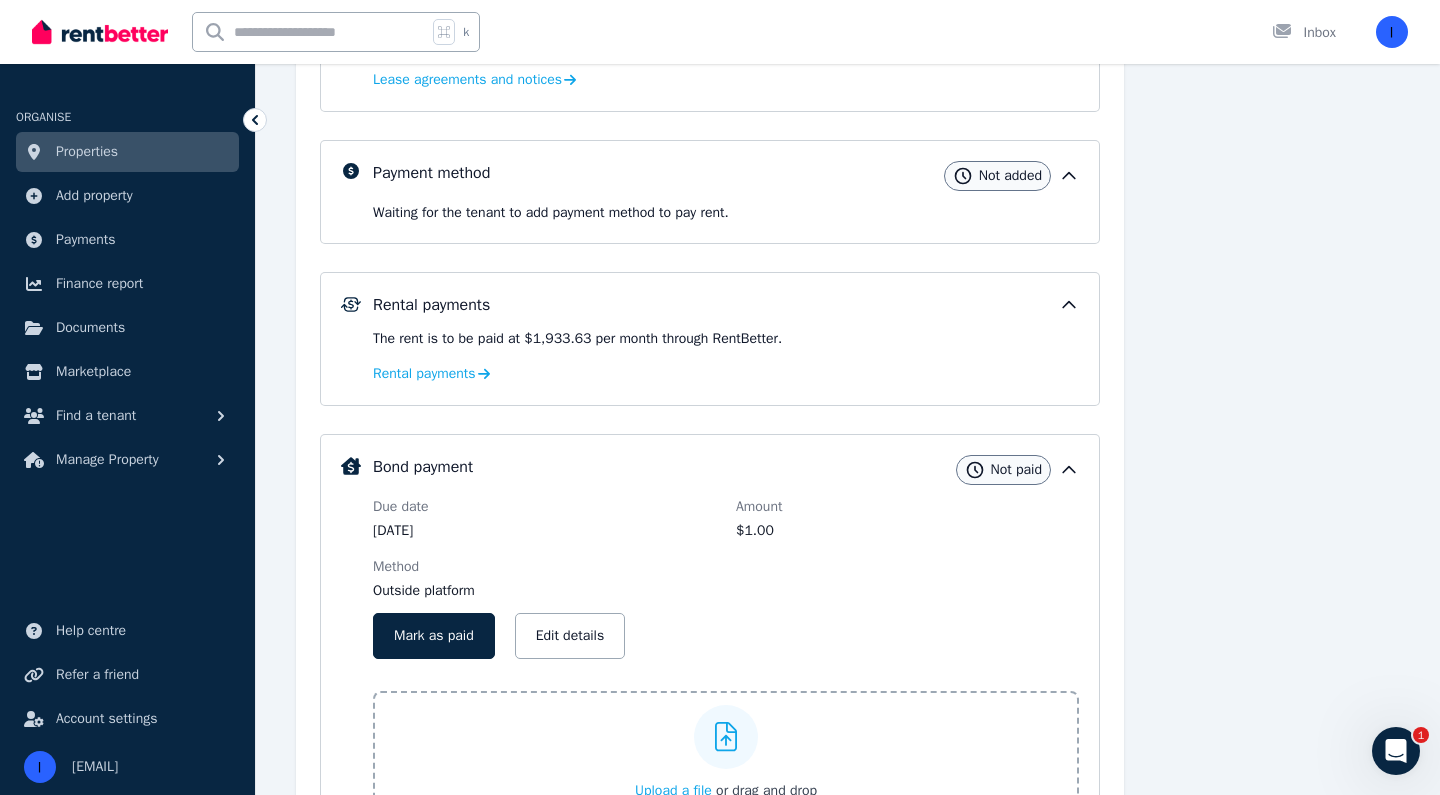click on "Rental payments" at bounding box center (726, 373) 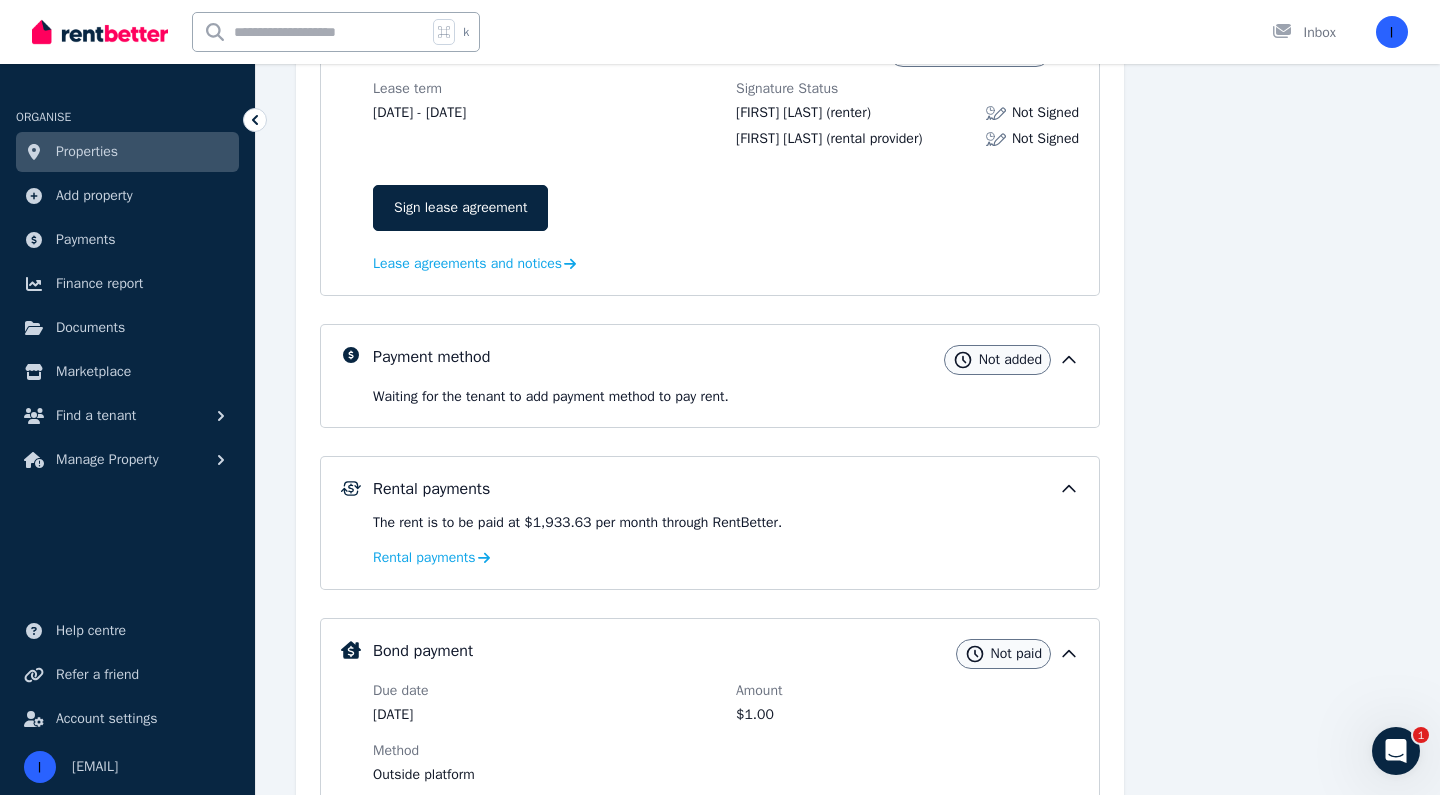 click on "Sign lease agreement" at bounding box center (726, 208) 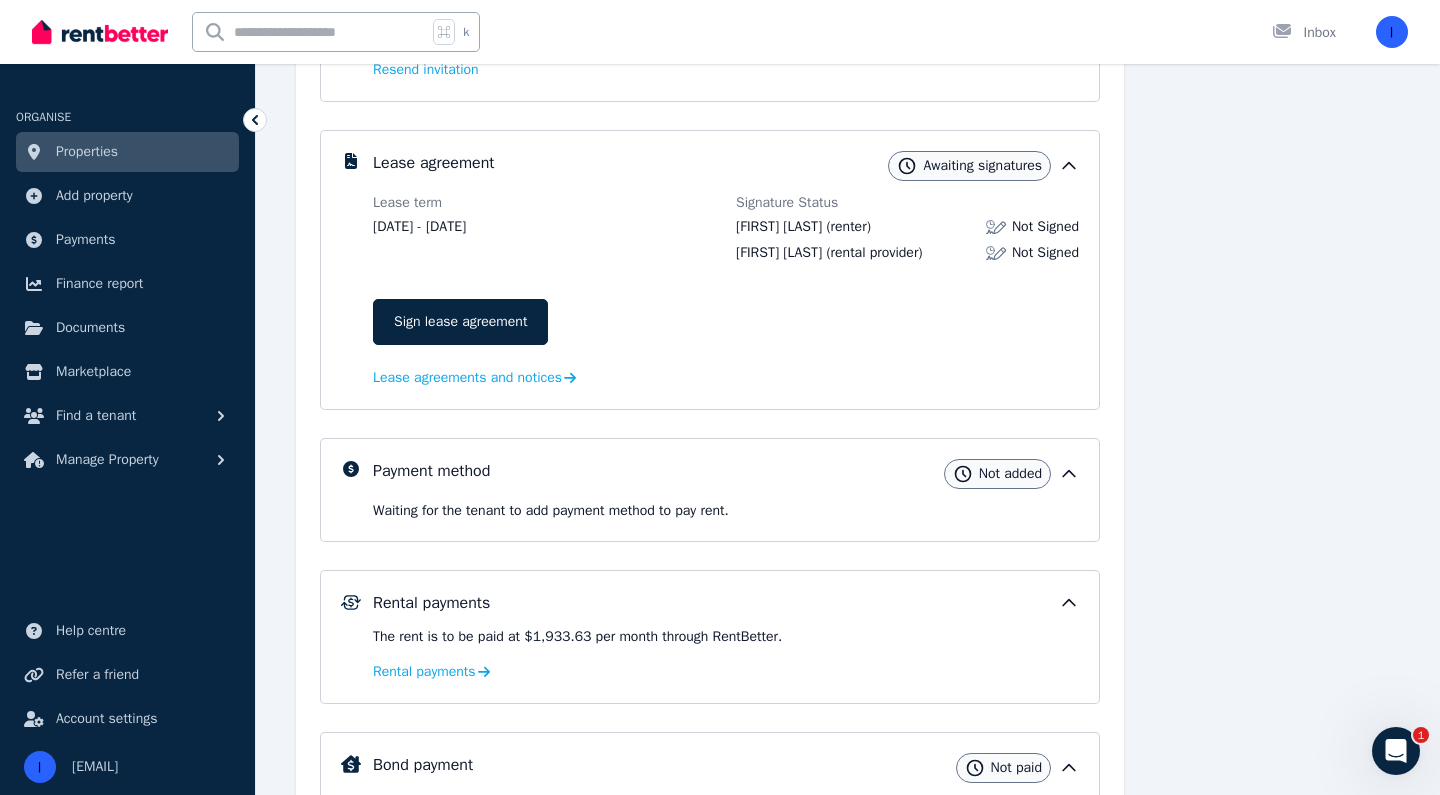 click on "Lease term [DATE] - [DATE]" at bounding box center [544, 228] 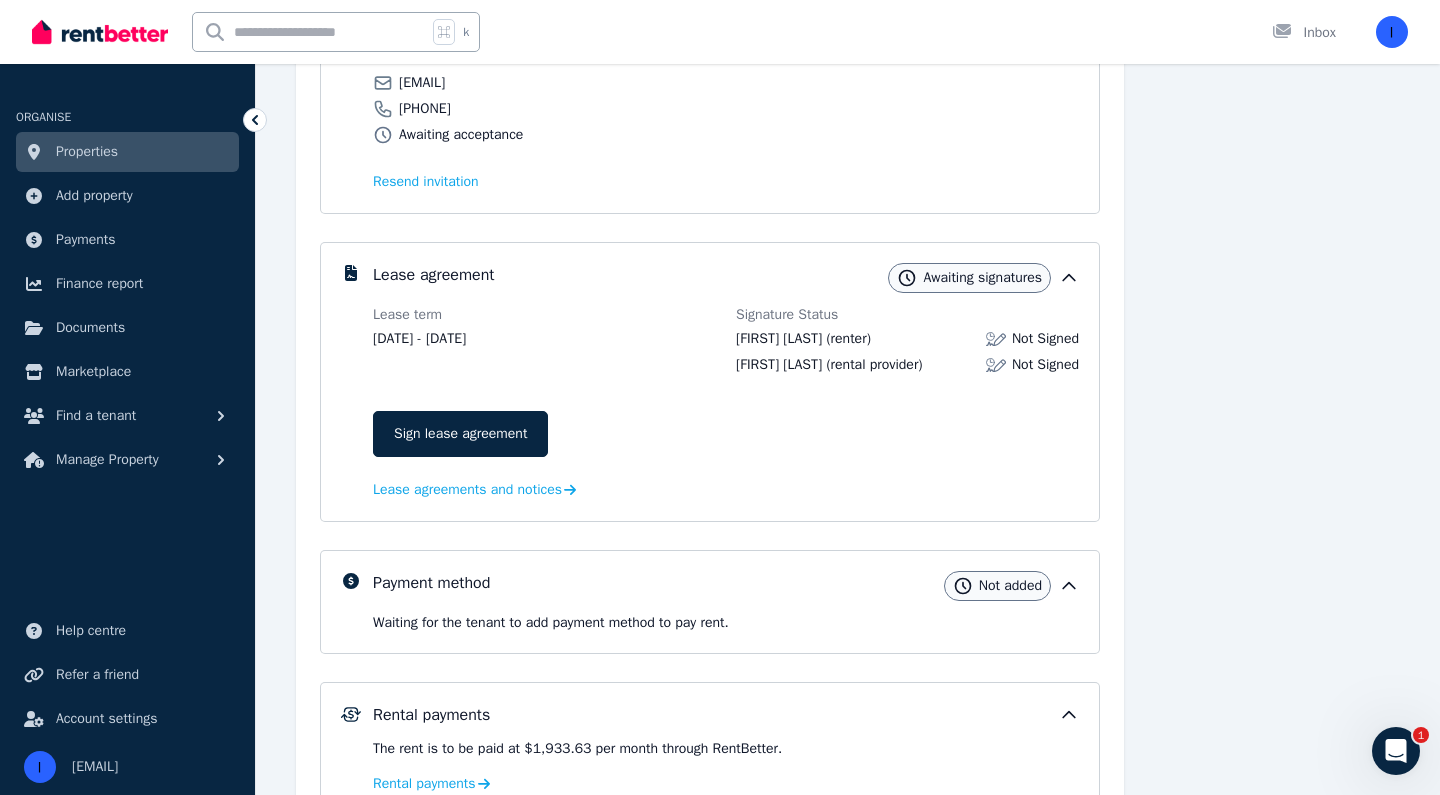 click on "Resend invitation" at bounding box center (726, 175) 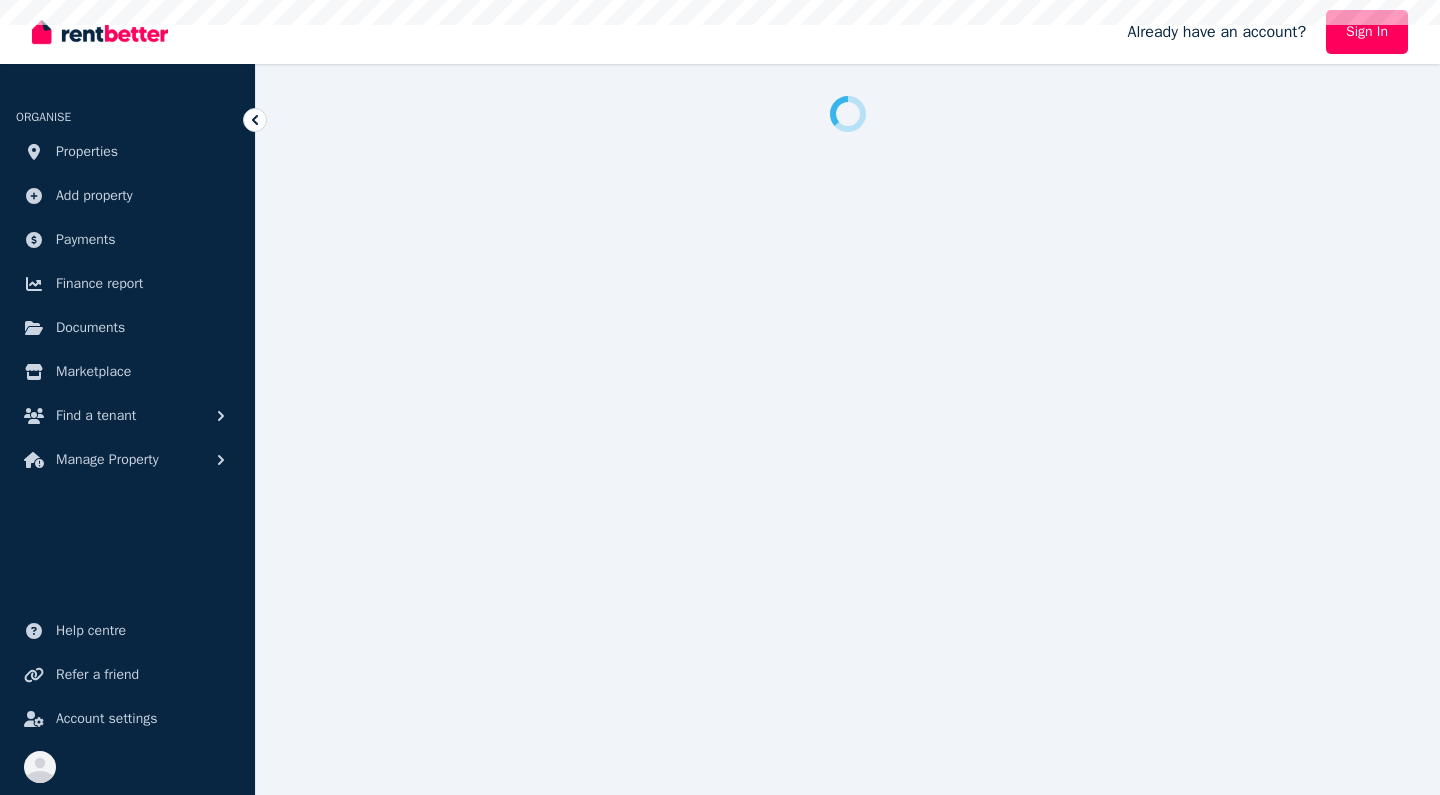 scroll, scrollTop: 0, scrollLeft: 0, axis: both 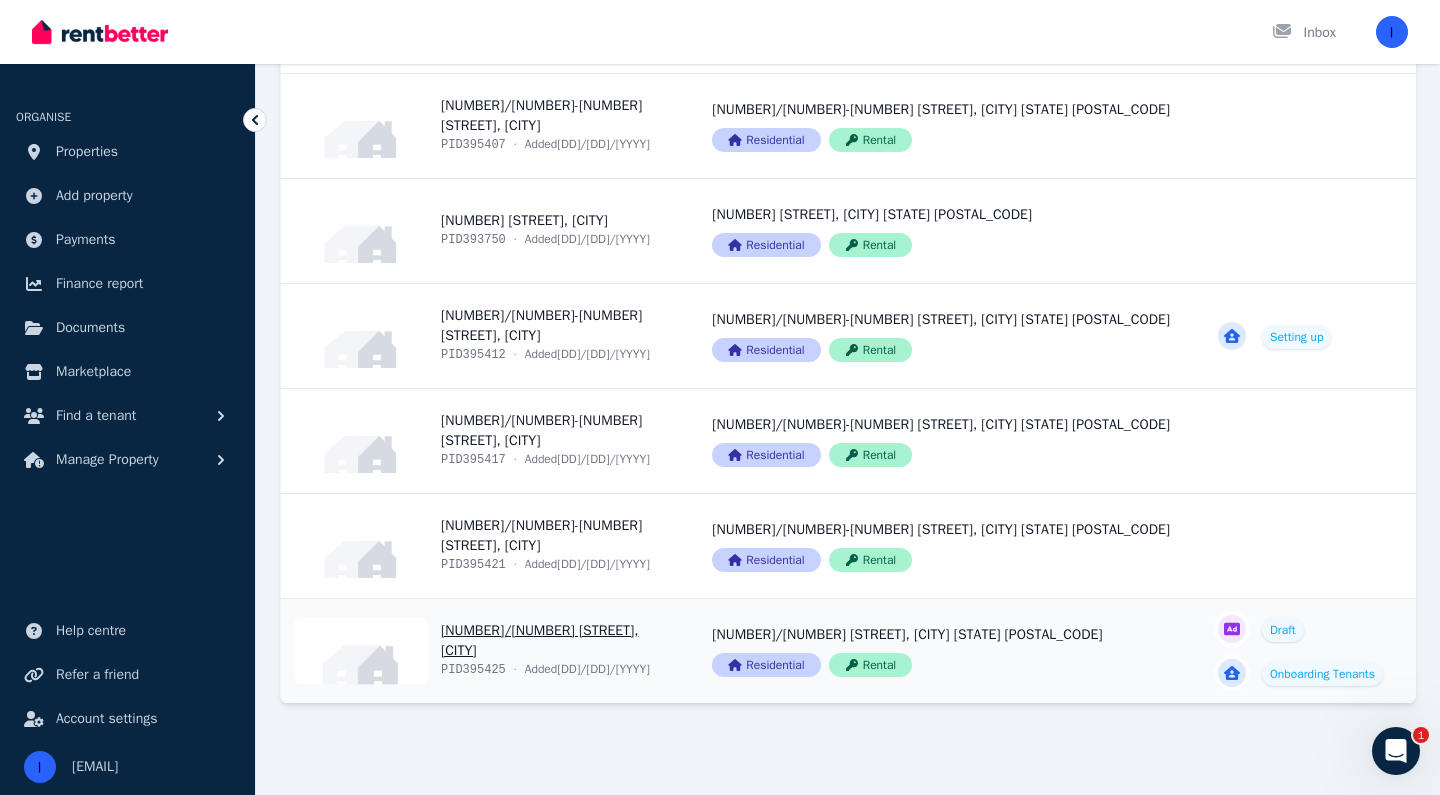 click on "View property details" at bounding box center [1300, 651] 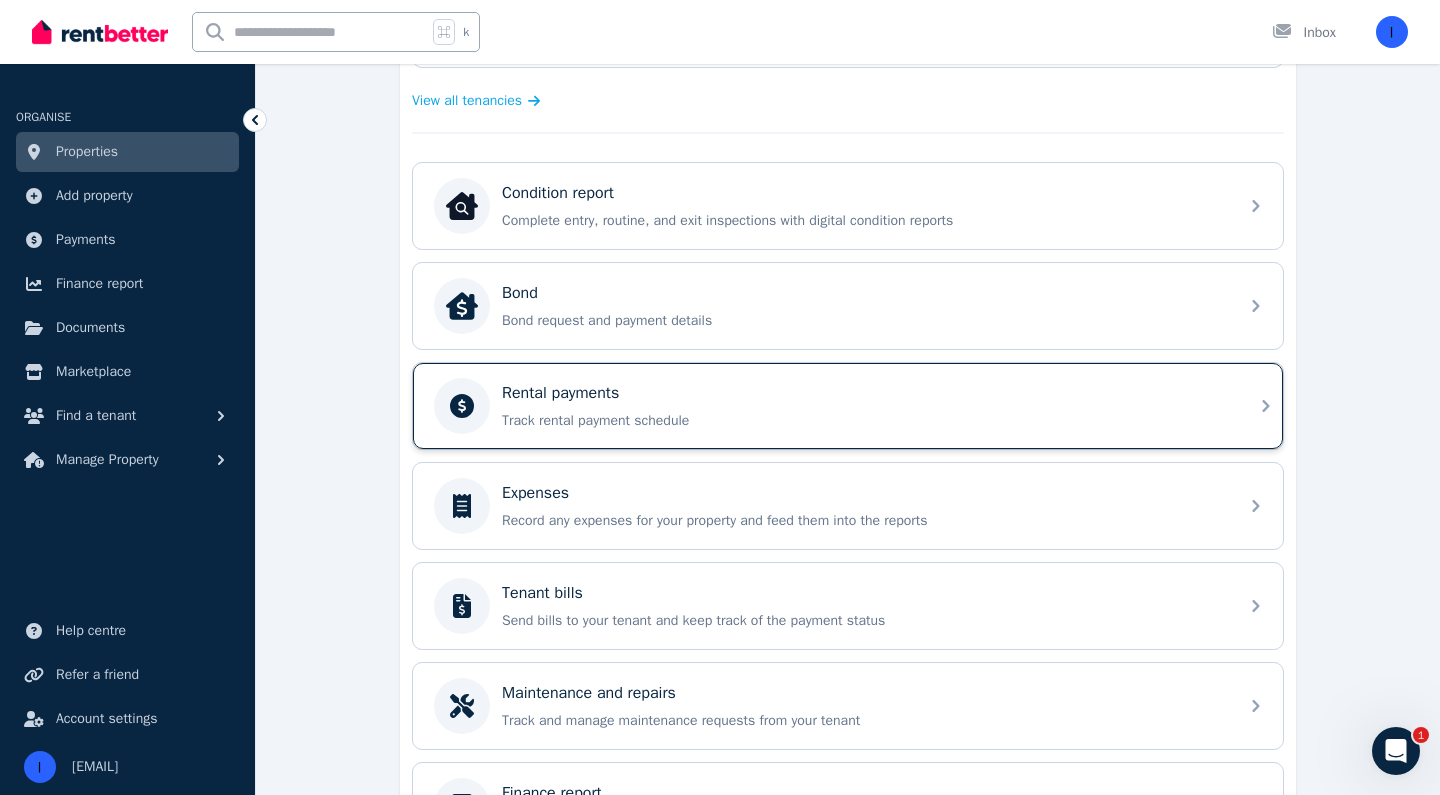 scroll, scrollTop: 182, scrollLeft: 0, axis: vertical 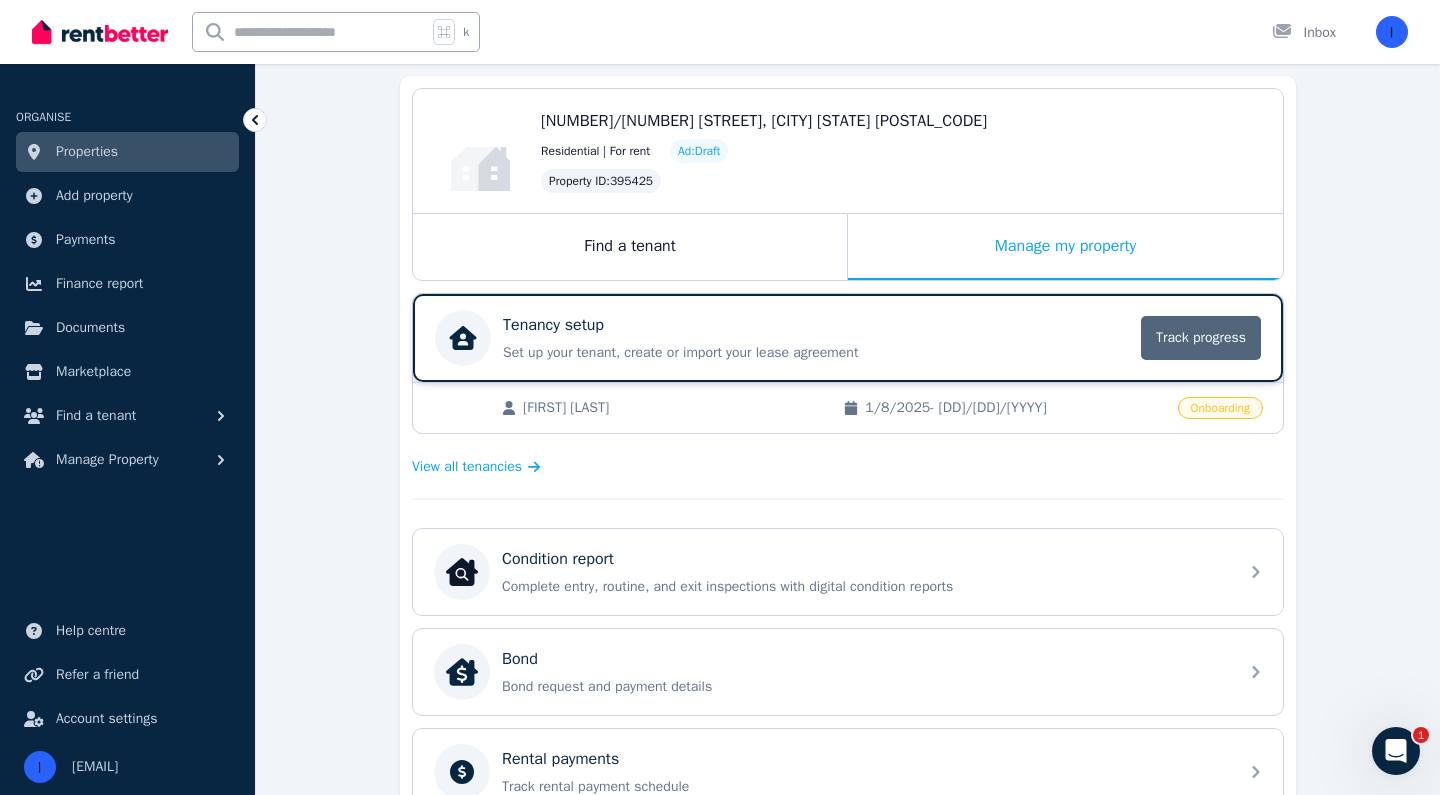 click on "Track progress" at bounding box center (1201, 338) 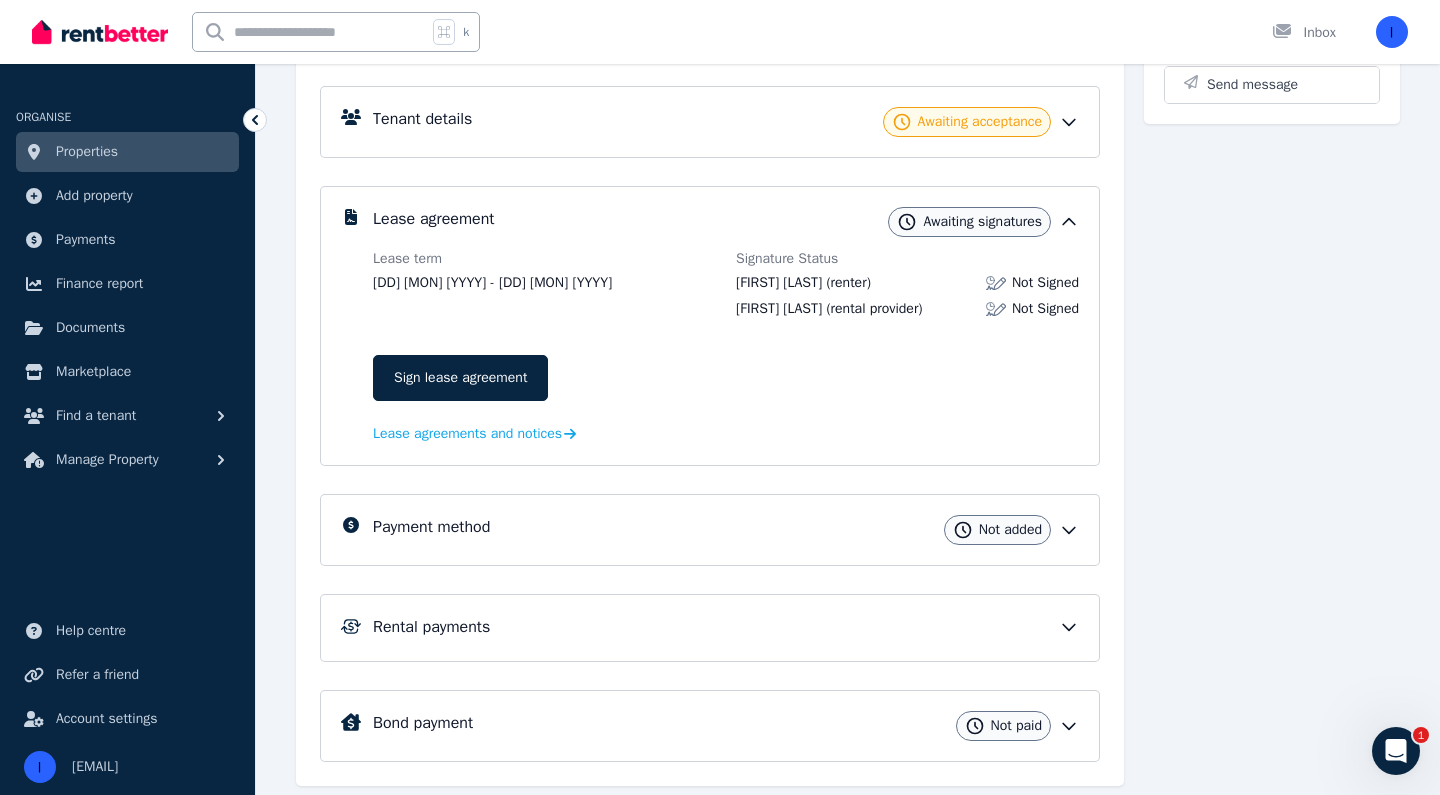scroll, scrollTop: 284, scrollLeft: 0, axis: vertical 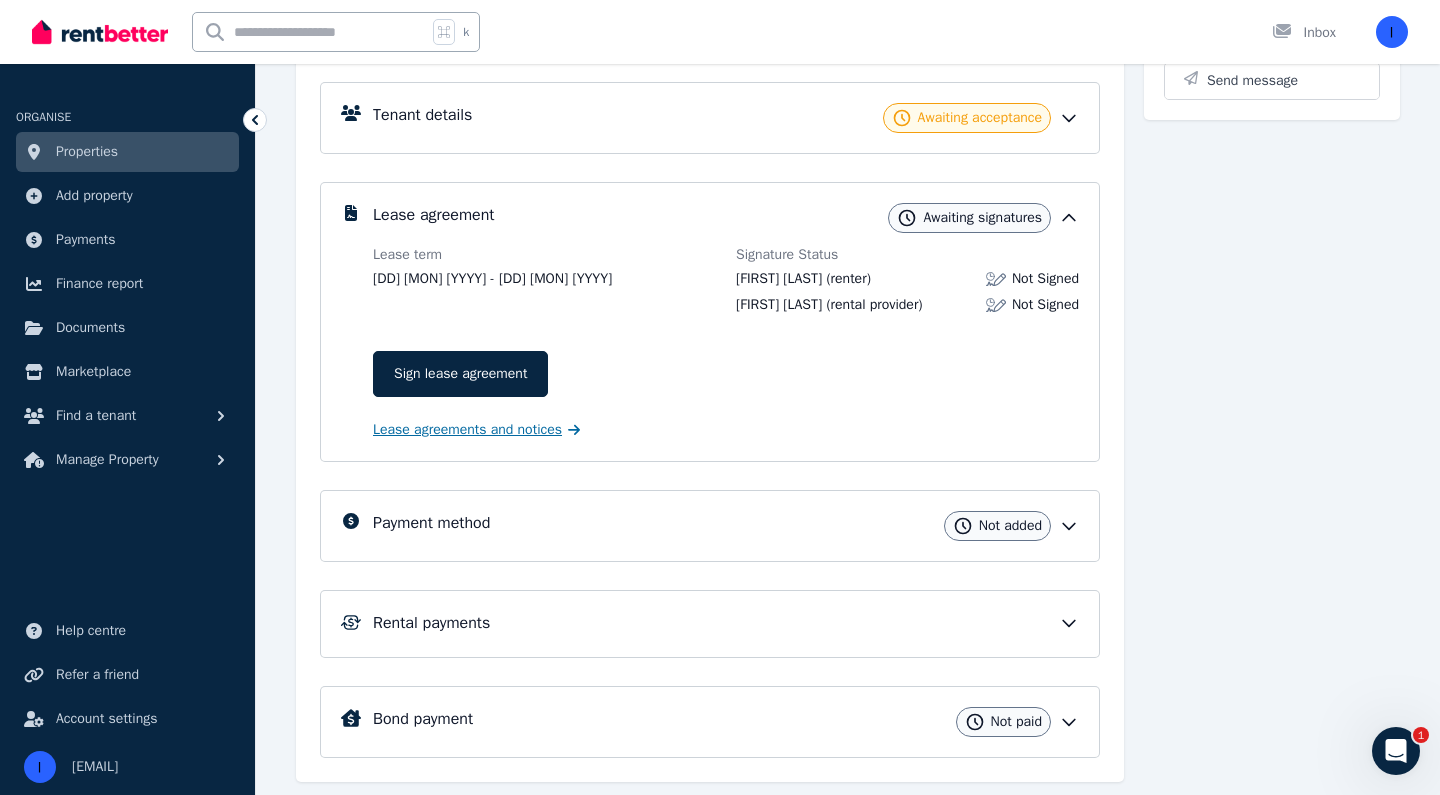 click on "Lease agreements and notices" at bounding box center [467, 430] 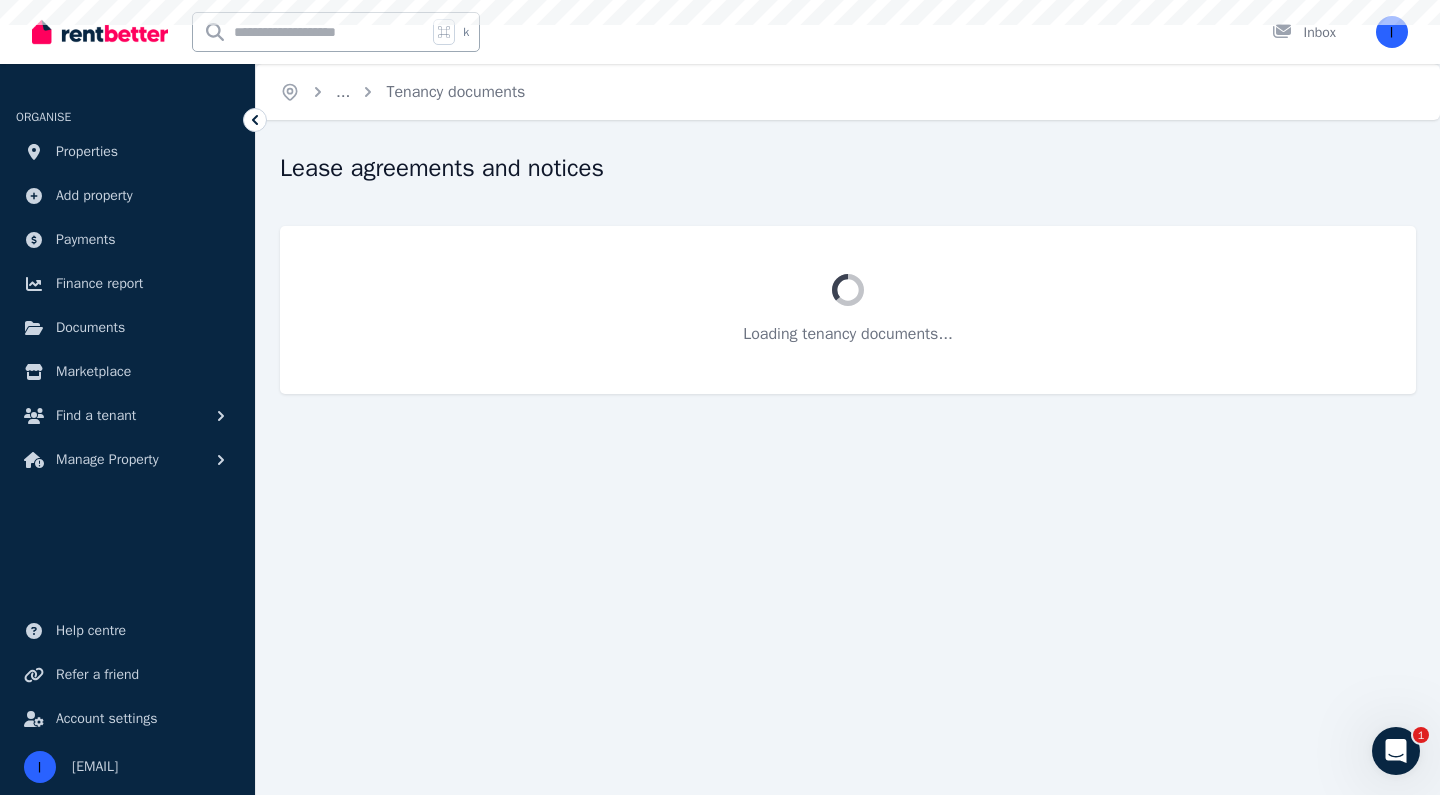 scroll, scrollTop: 0, scrollLeft: 0, axis: both 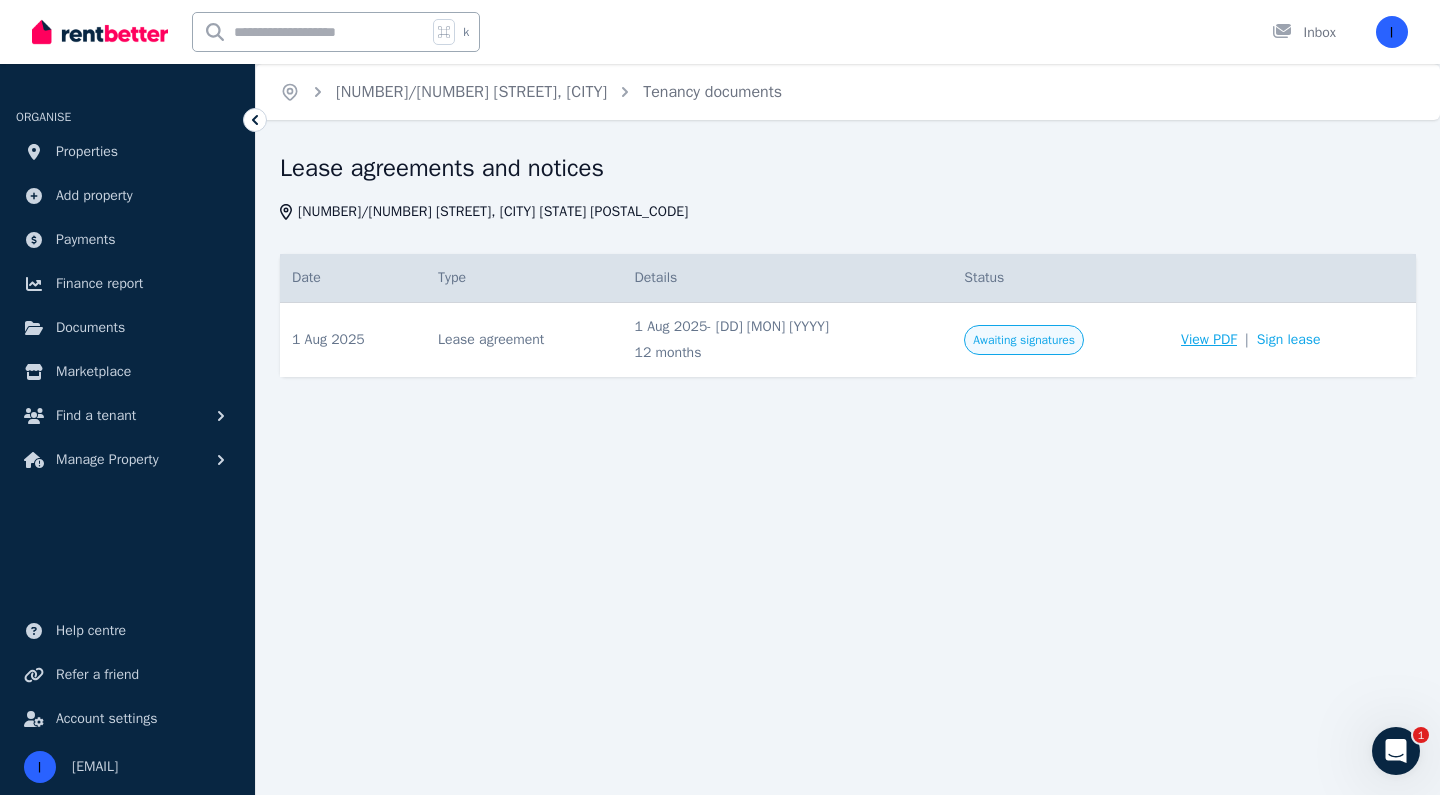 click on "View PDF" at bounding box center (1209, 340) 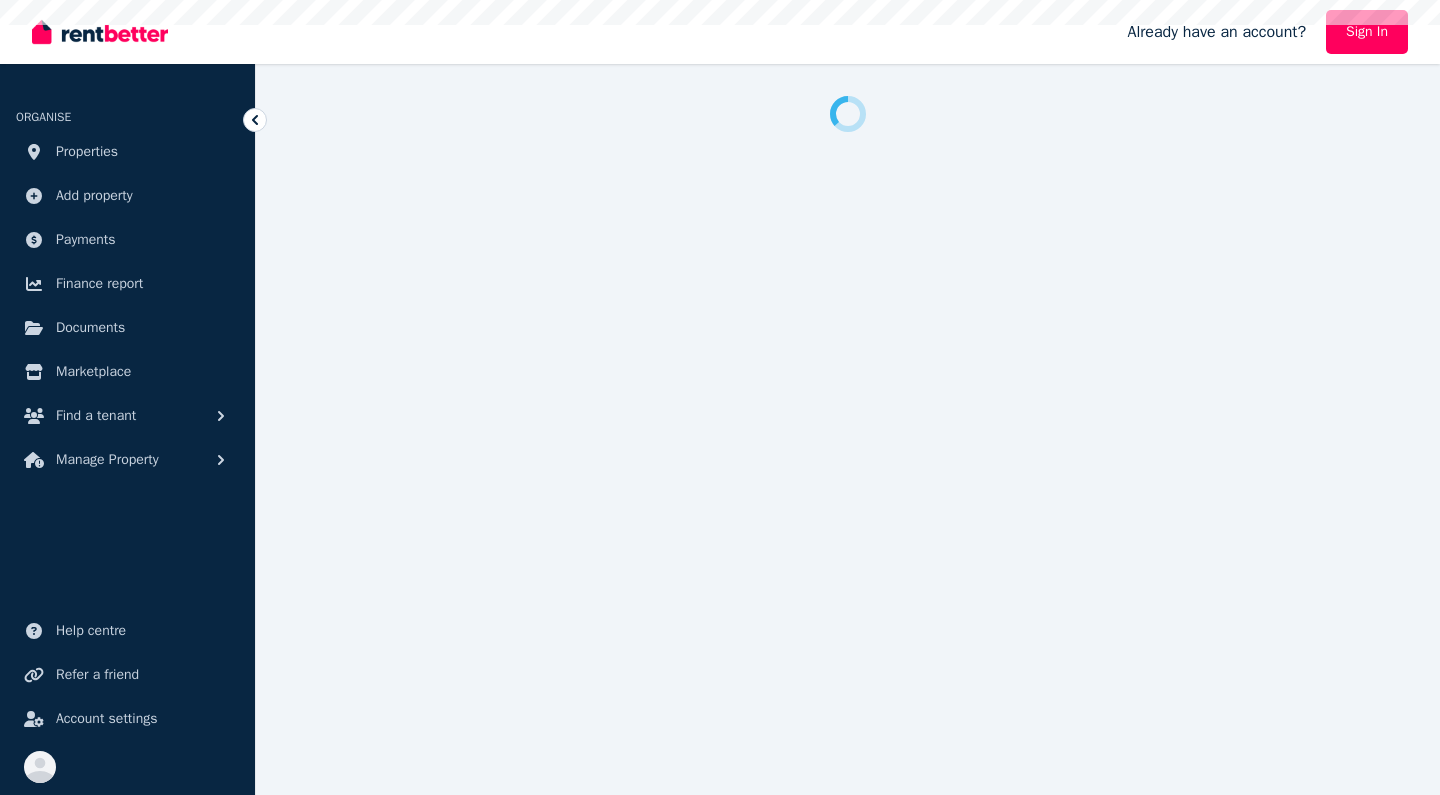 scroll, scrollTop: 0, scrollLeft: 0, axis: both 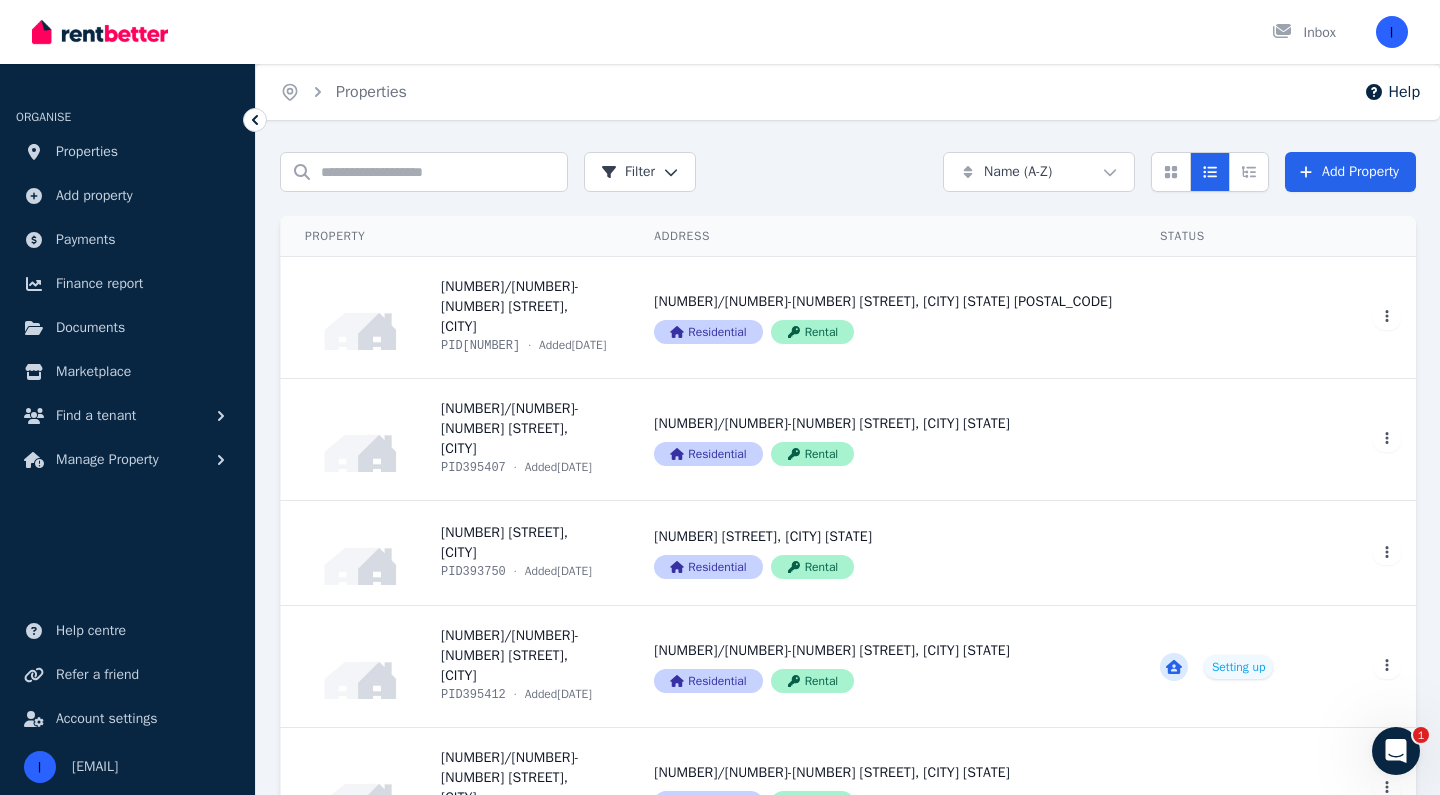 click on "Search properties Filter Name (A-Z) Add Property Property Address Status Actions 1/12-14 Essex Street, Glen Iris PID  395403 · Added  12/7/2025 1/12-14 Essex Street, Glen Iris VIC 3146 Residential Rental View property details 1/12-14 Essex Street, Glen Iris VIC 3146 Residential Rental View property details View property details View property details 2/12-14 Essex Street, Glen Iris PID  395407 · Added  12/7/2025 2/12-14 Essex Street, Glen Iris VIC 3146 Residential Rental View property details 2/12-14 Essex Street, Glen Iris VIC 3146 Residential Rental View property details View property details View property details 2B Macquarie St, Prahran PID  393750 · Added  26/6/2025 2B Macquarie St, Prahran VIC 3181 Residential Rental View property details 2B Macquarie St, Prahran VIC 3181 Residential Rental View property details View property details View property details 3/12-14 Essex Street, Glen Iris PID  395412 · Added  12/7/2025 3/12-14 Essex Street, Glen Iris VIC 3146 Residential Rental Setting up Residential" at bounding box center [848, 642] 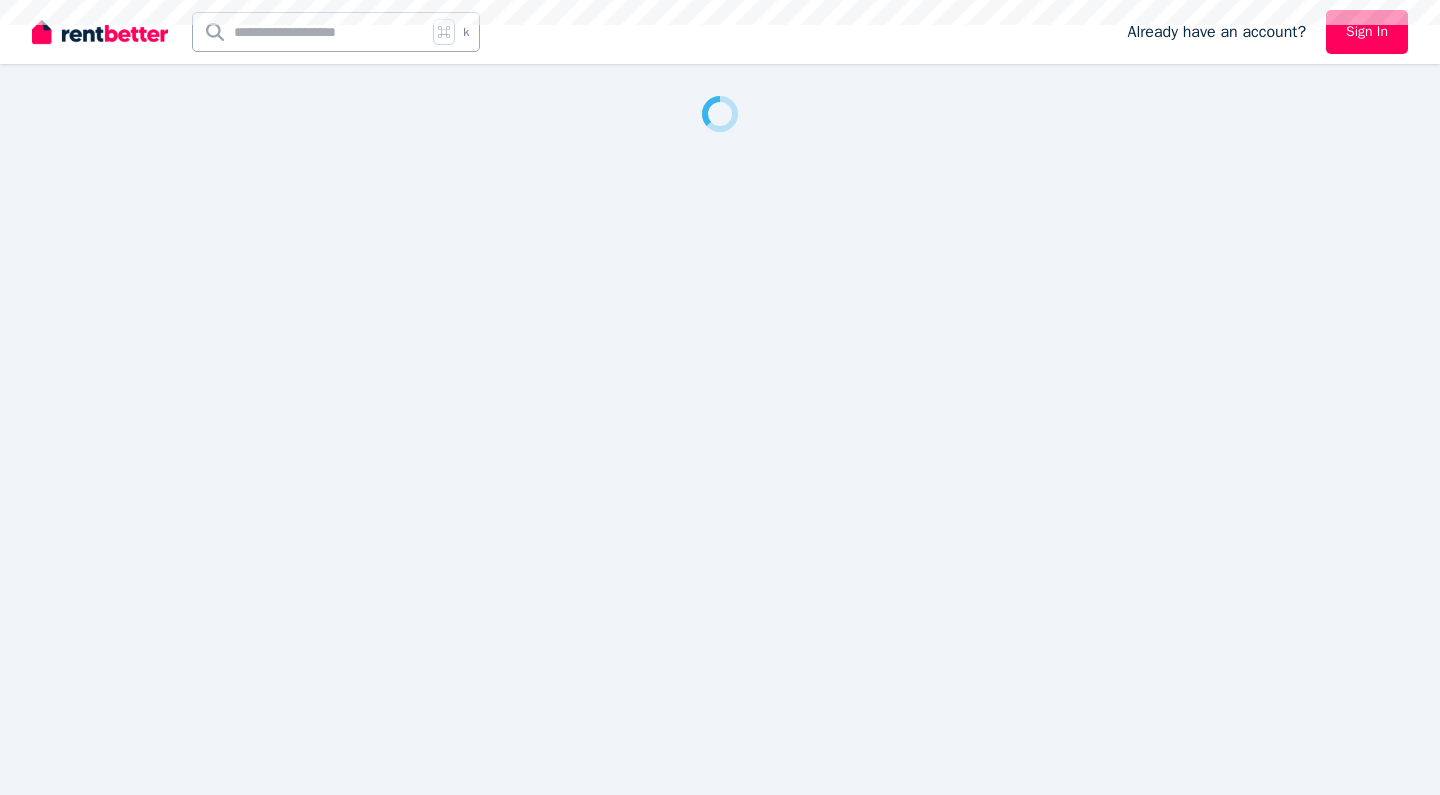 scroll, scrollTop: 0, scrollLeft: 0, axis: both 